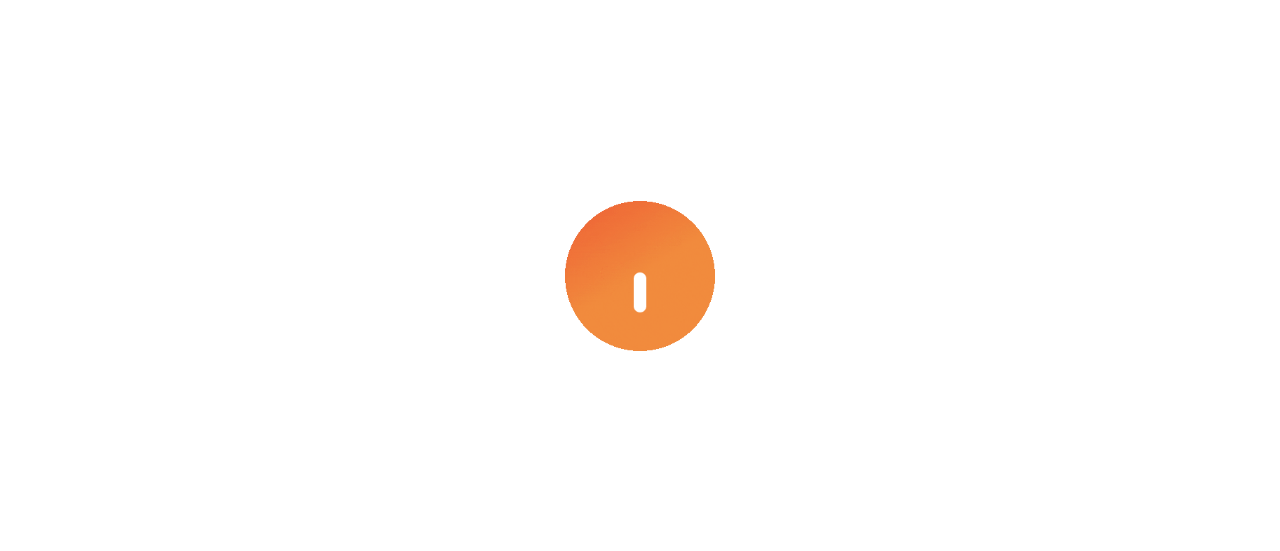 scroll, scrollTop: 0, scrollLeft: 0, axis: both 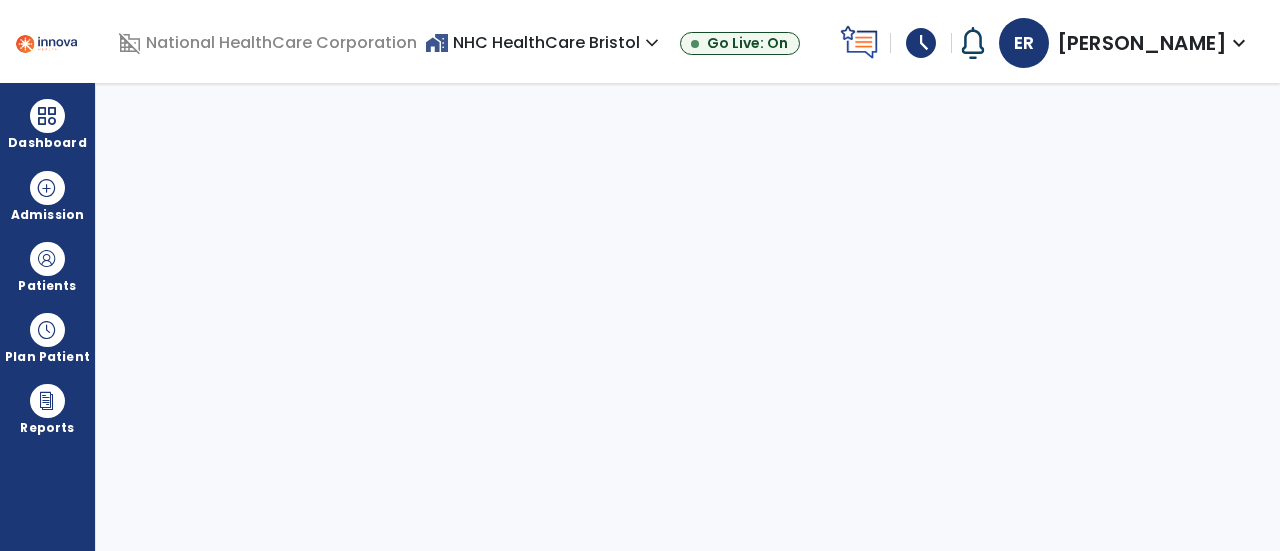 select on "****" 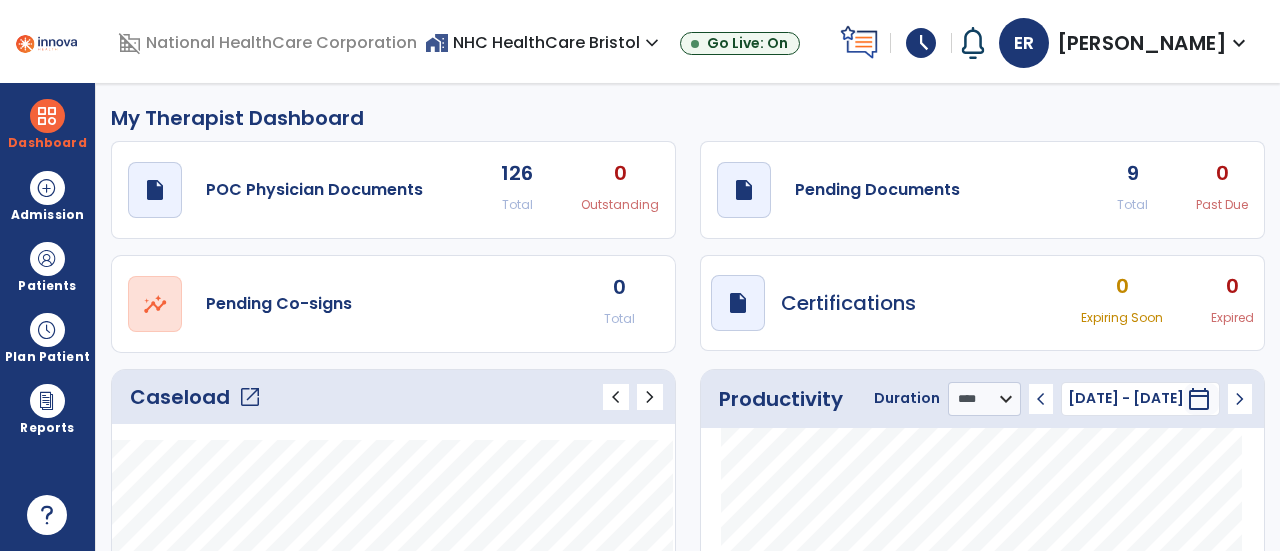 click on "open_in_new" 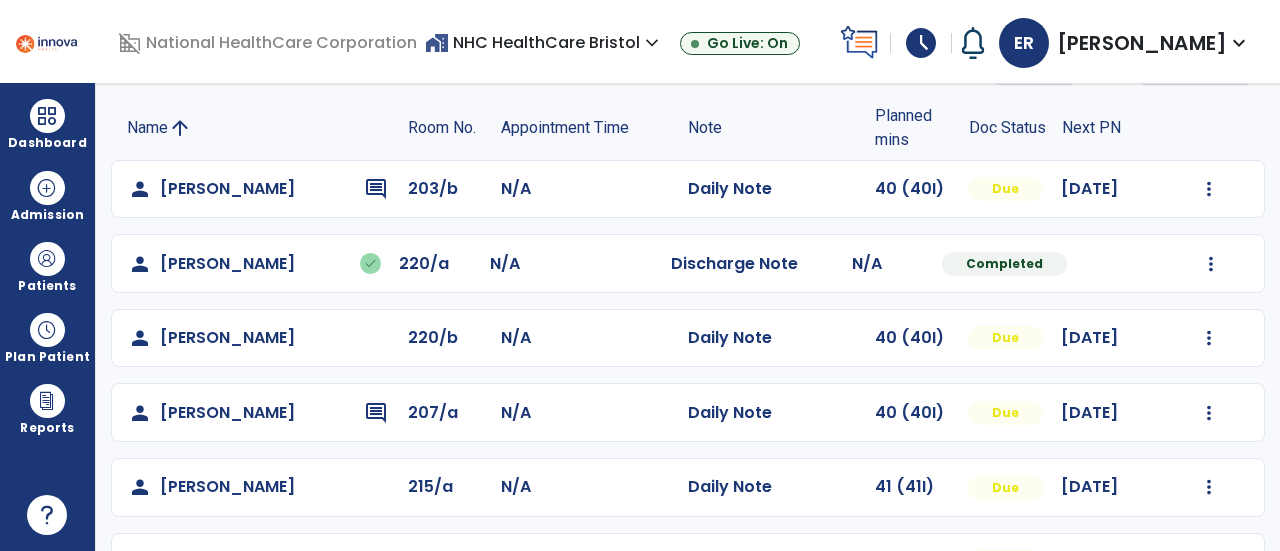 scroll, scrollTop: 124, scrollLeft: 0, axis: vertical 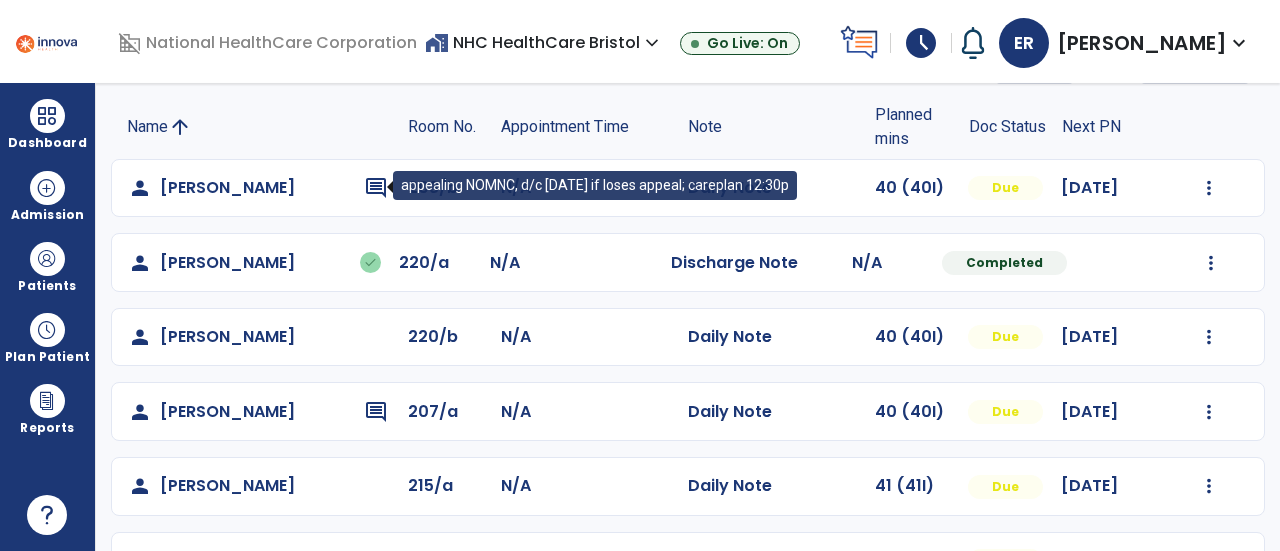 click on "comment" 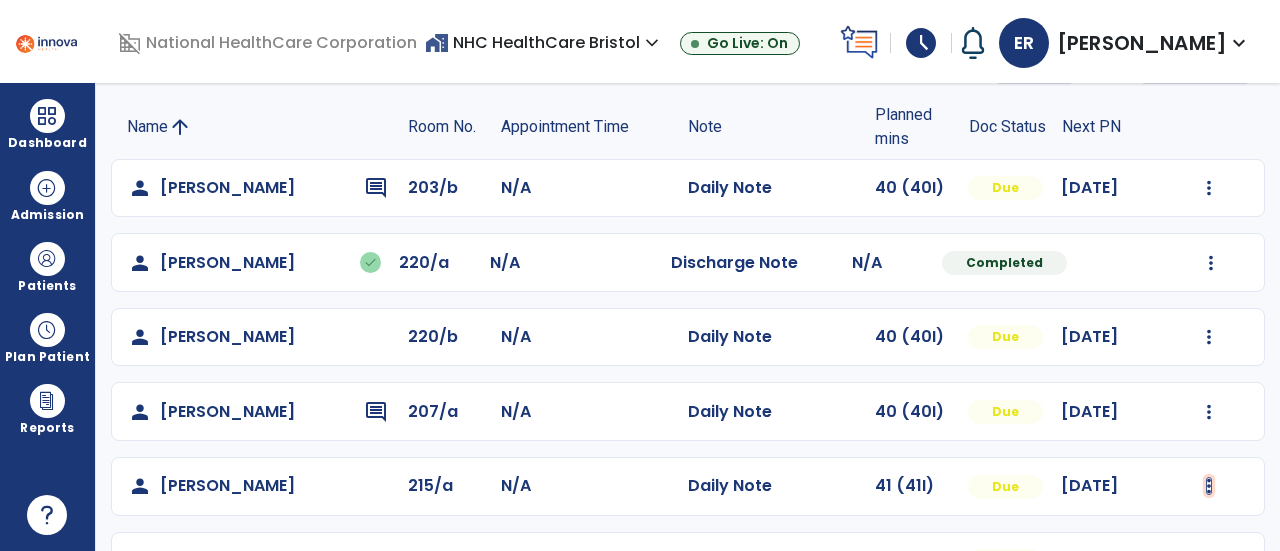 click at bounding box center [1209, 188] 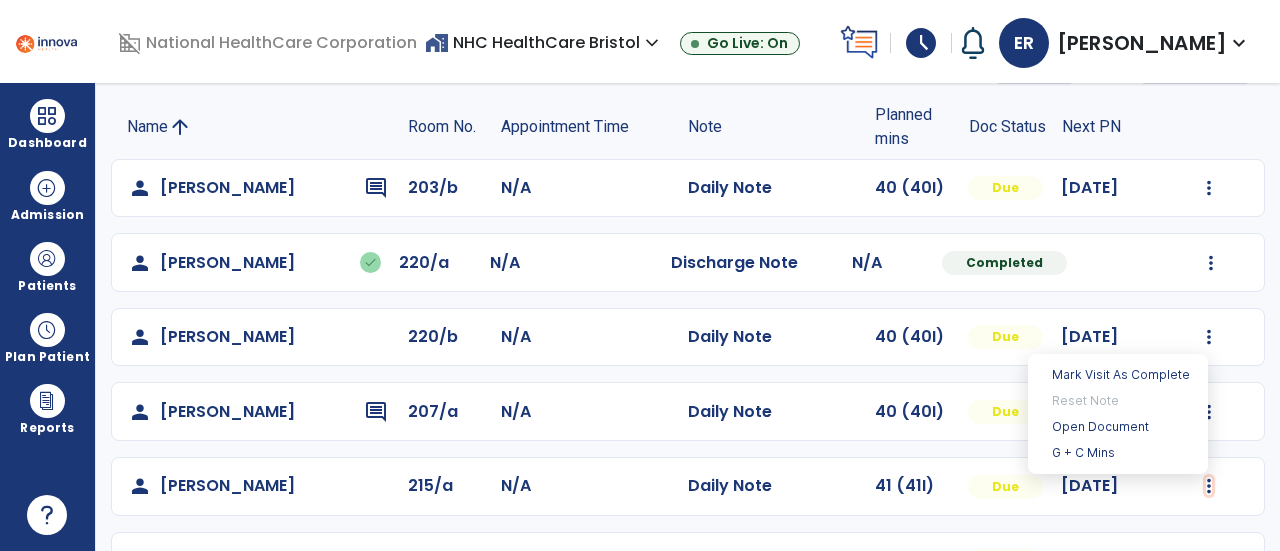 scroll, scrollTop: 339, scrollLeft: 0, axis: vertical 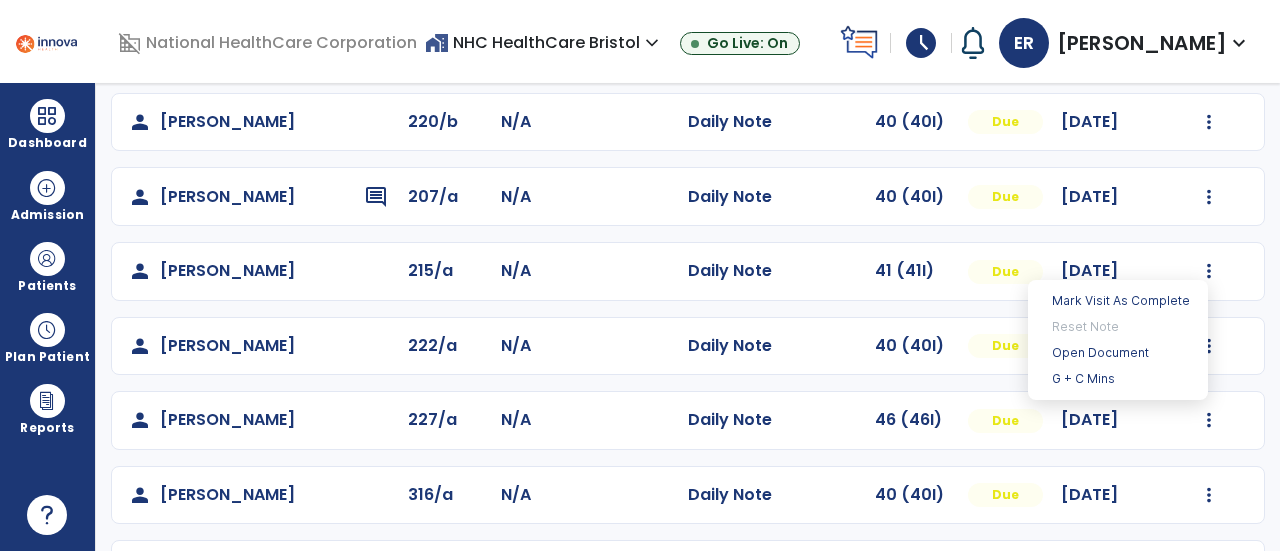 click on "person   [PERSON_NAME]  222/a N/A  Daily Note   40 (40I)  Due  Mark Visit As Complete   Reset Note   Open Document   G + C Mins" 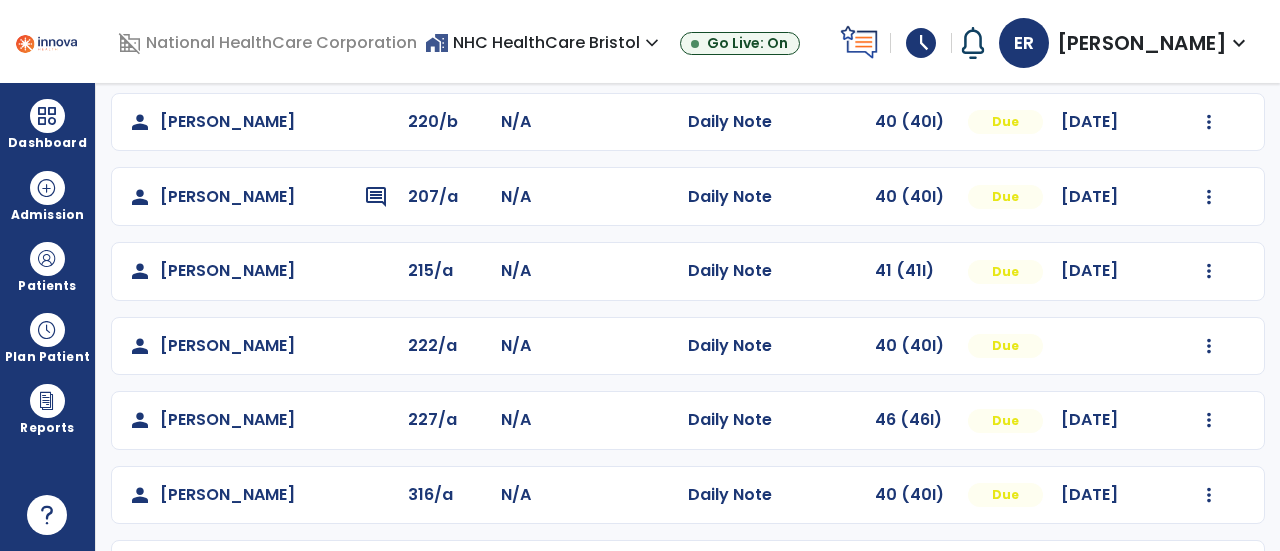 scroll, scrollTop: 482, scrollLeft: 0, axis: vertical 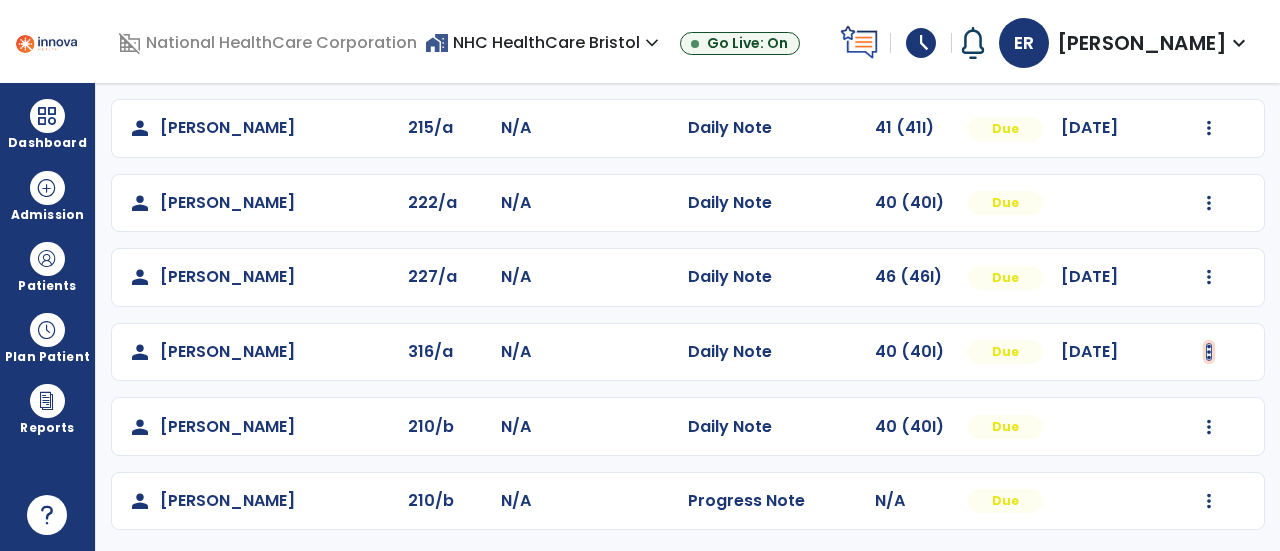 click at bounding box center (1209, -170) 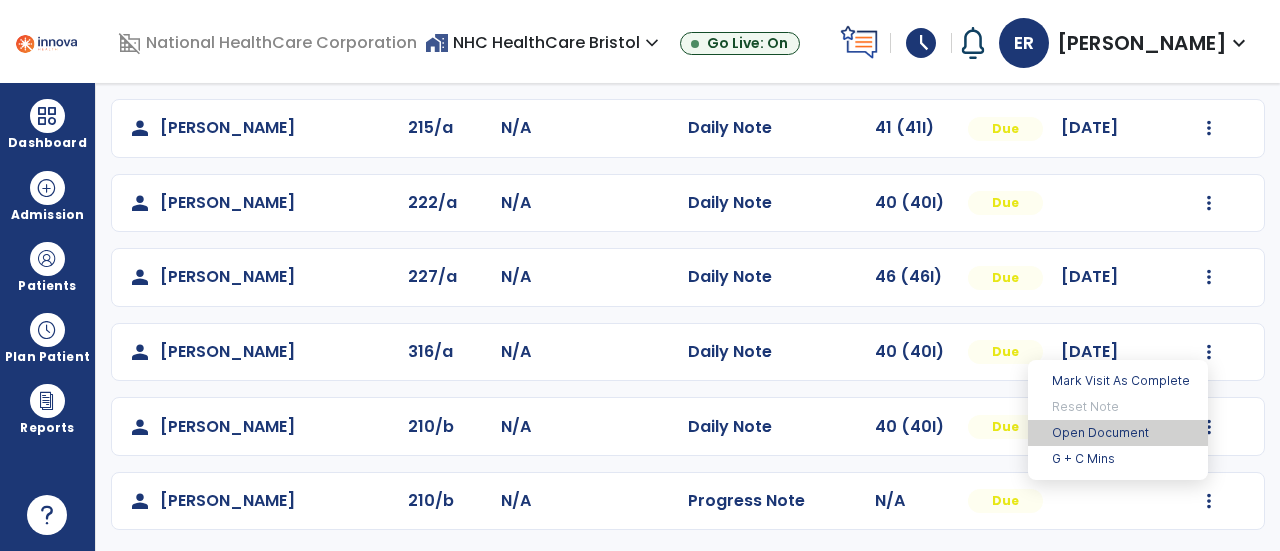 click on "Open Document" at bounding box center [1118, 433] 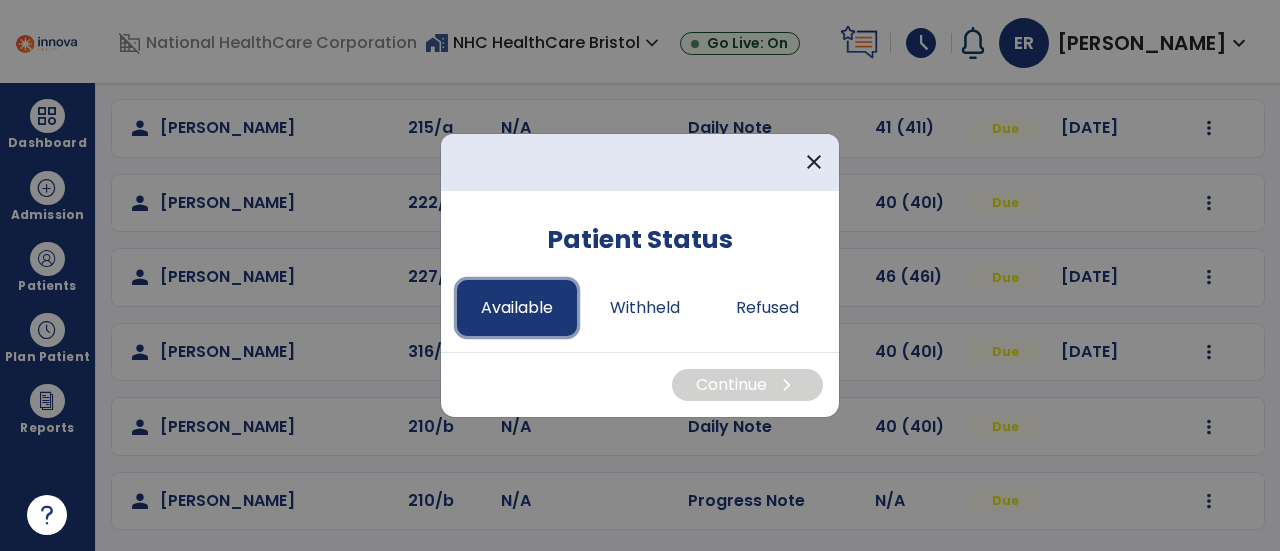 click on "Available" at bounding box center (517, 308) 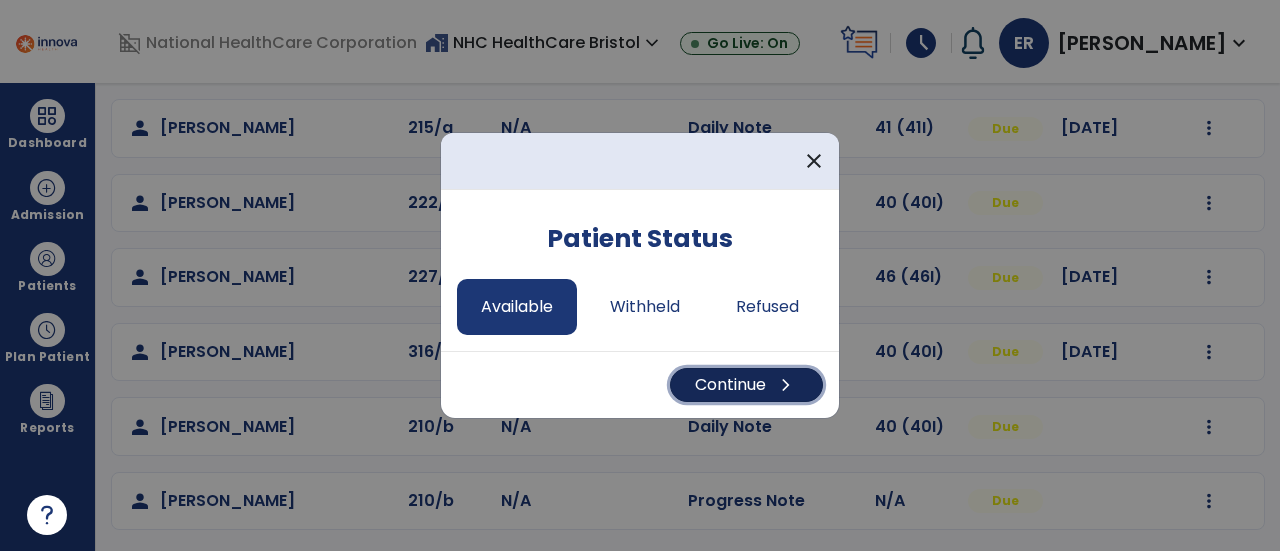 click on "Continue   chevron_right" at bounding box center [746, 385] 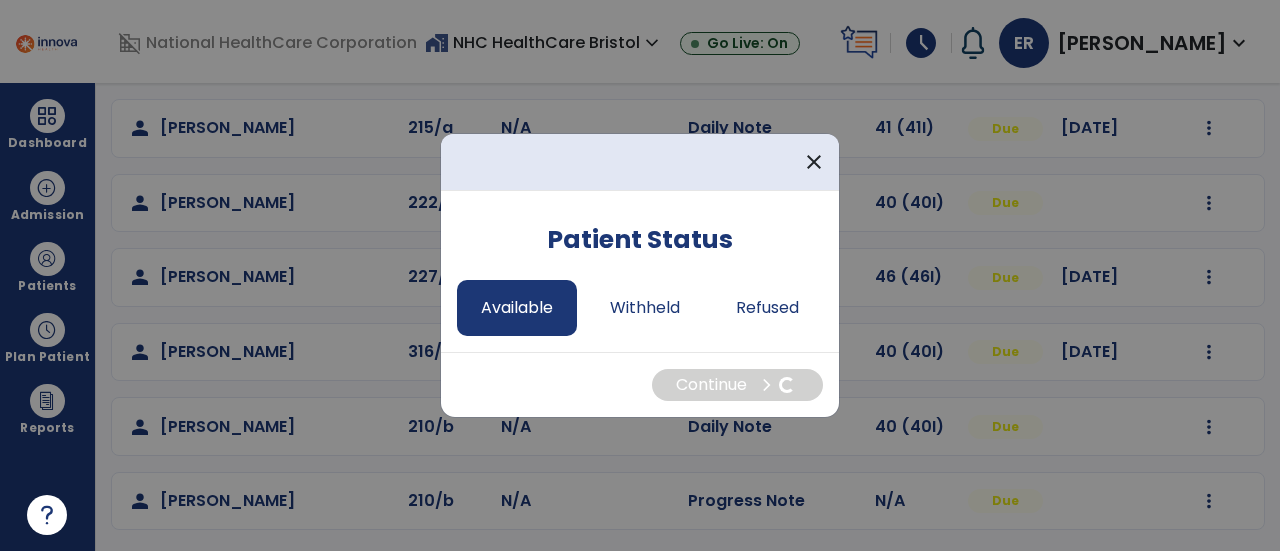 select on "*" 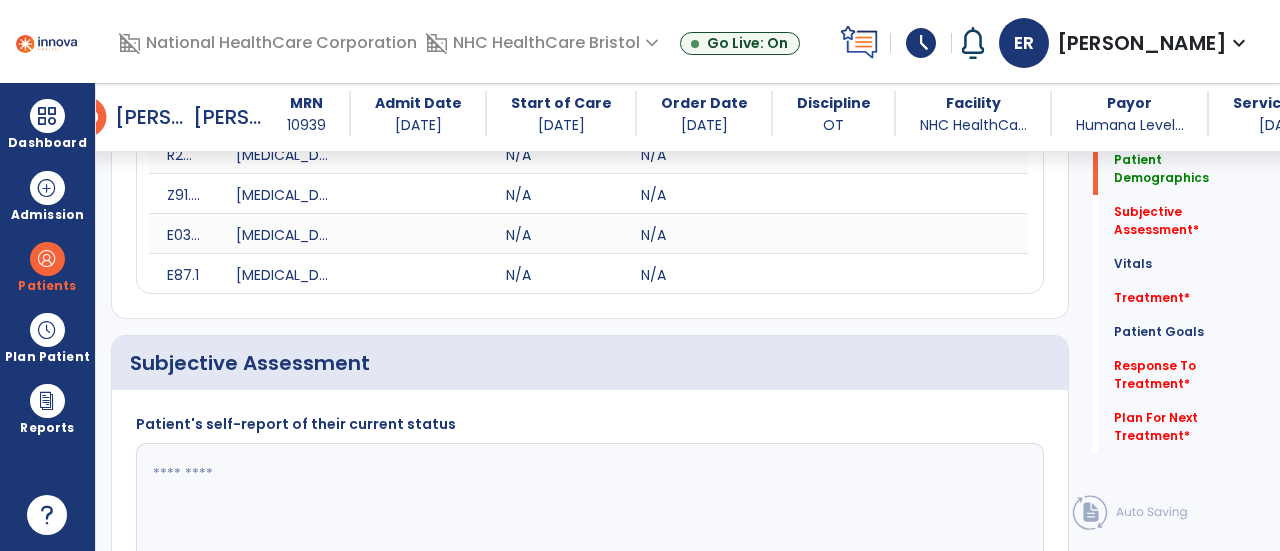 scroll, scrollTop: 422, scrollLeft: 0, axis: vertical 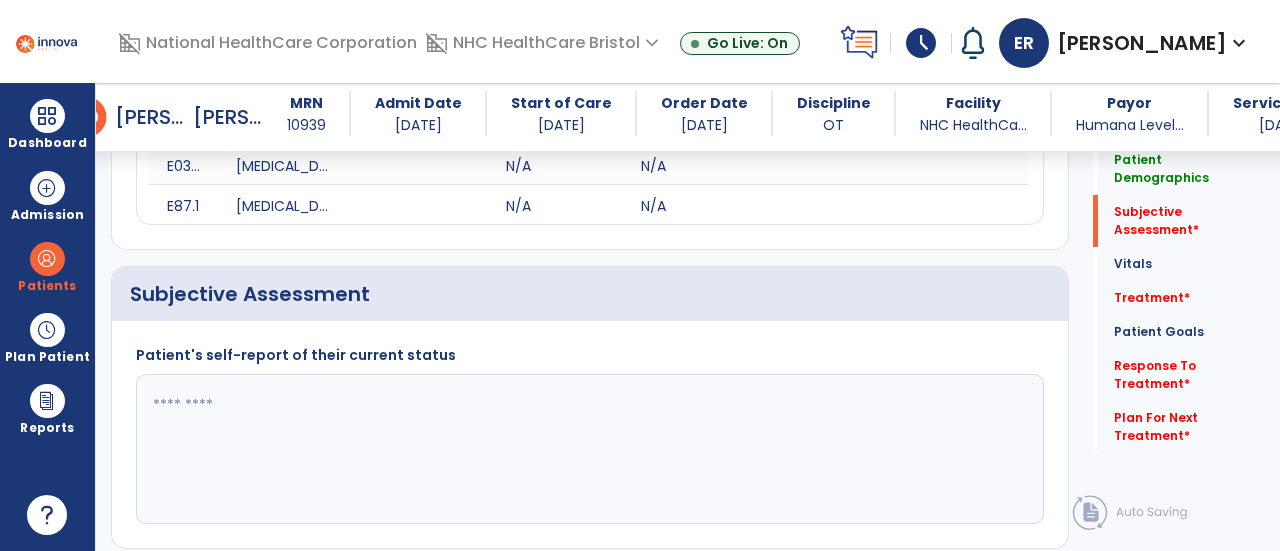 click 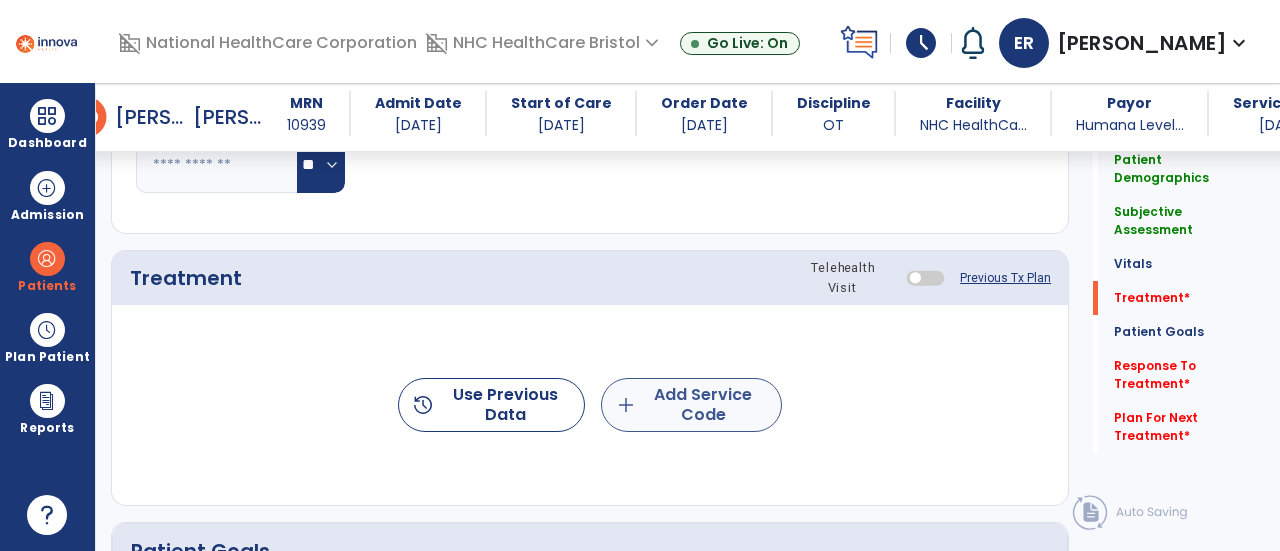 type on "**********" 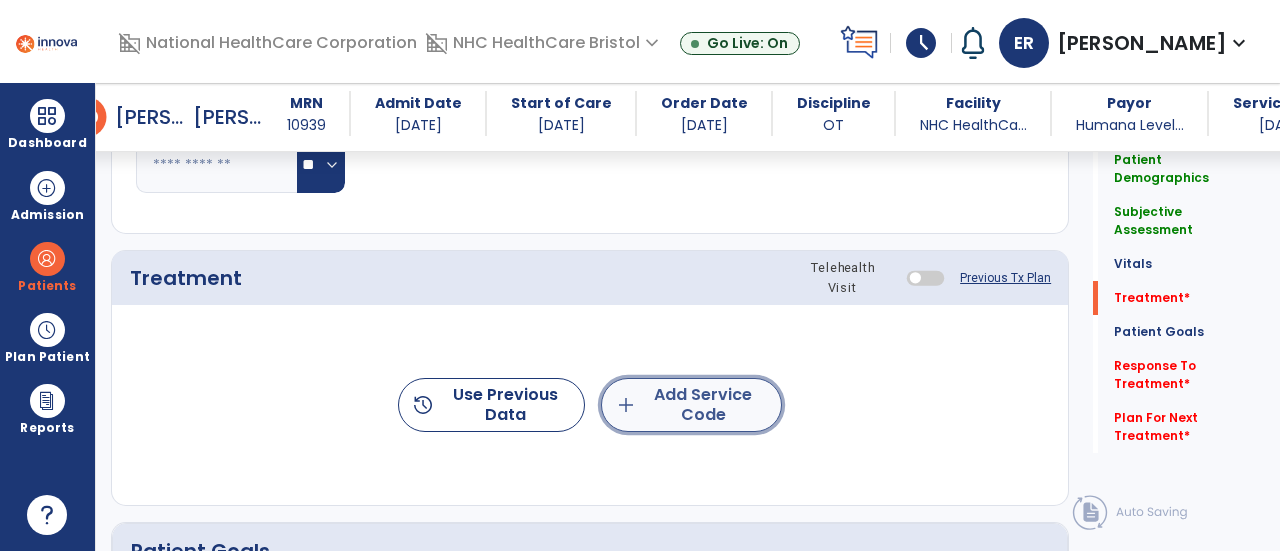 click on "add  Add Service Code" 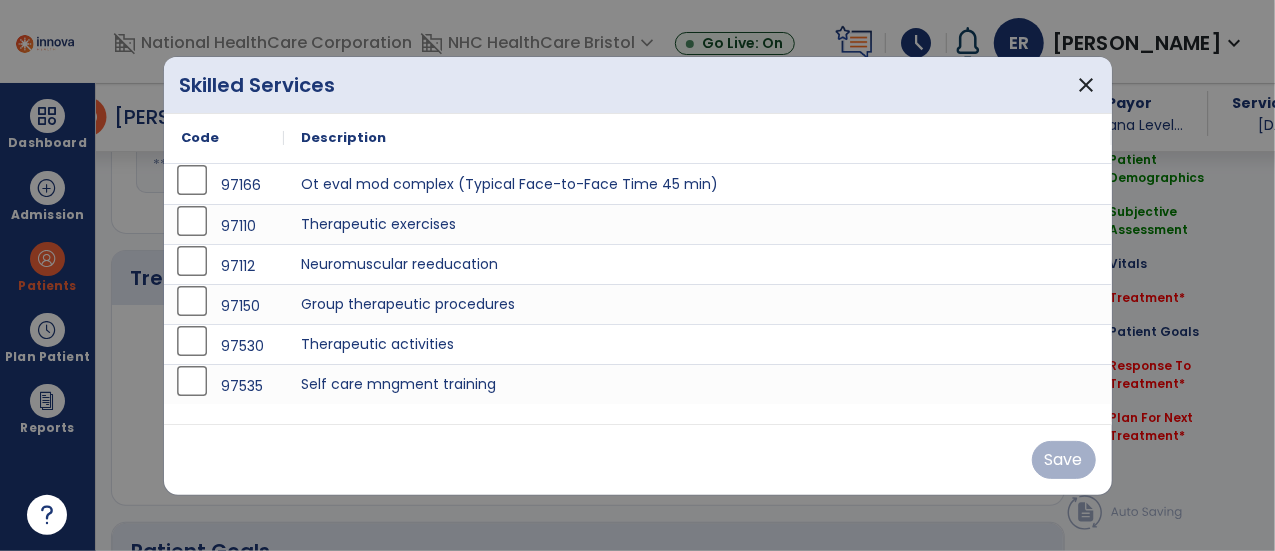 scroll, scrollTop: 1159, scrollLeft: 0, axis: vertical 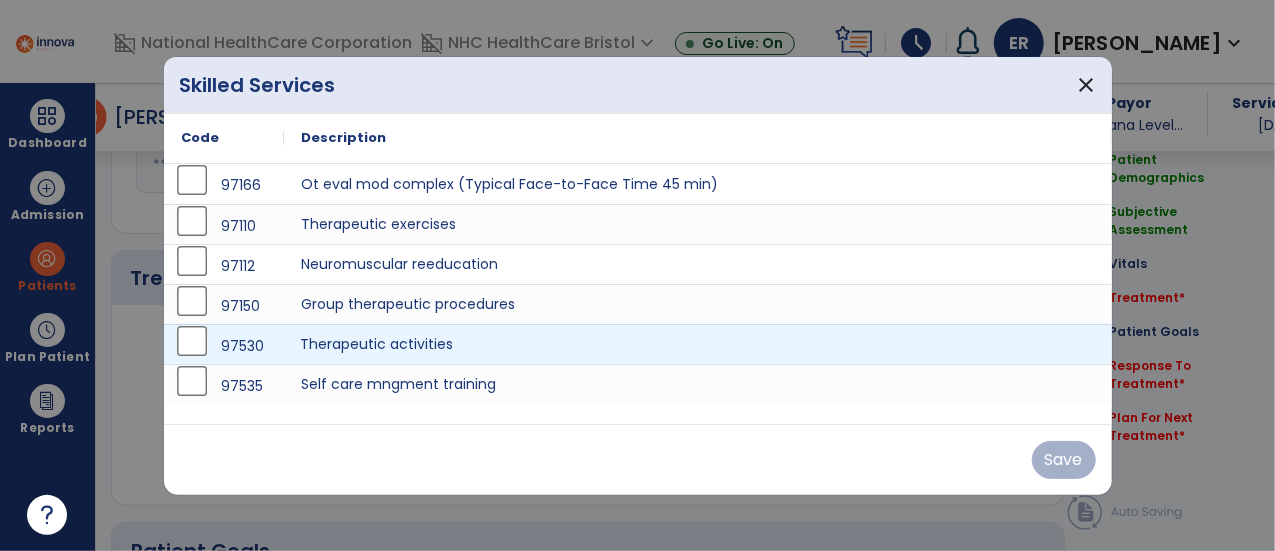click on "Therapeutic activities" at bounding box center [698, 344] 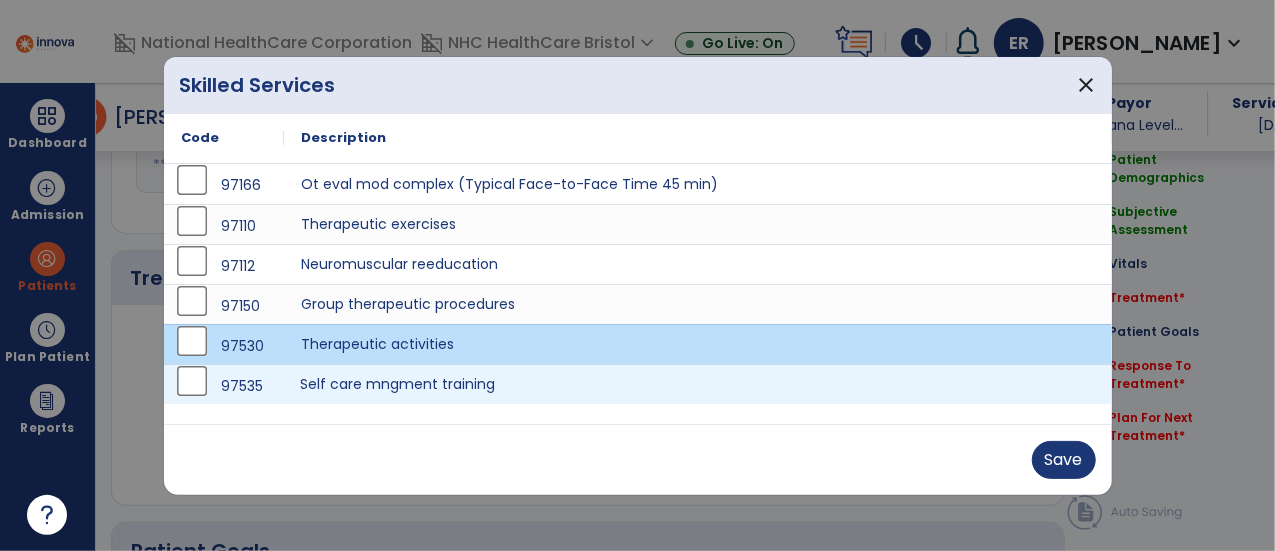 click on "Self care mngment training" at bounding box center (698, 384) 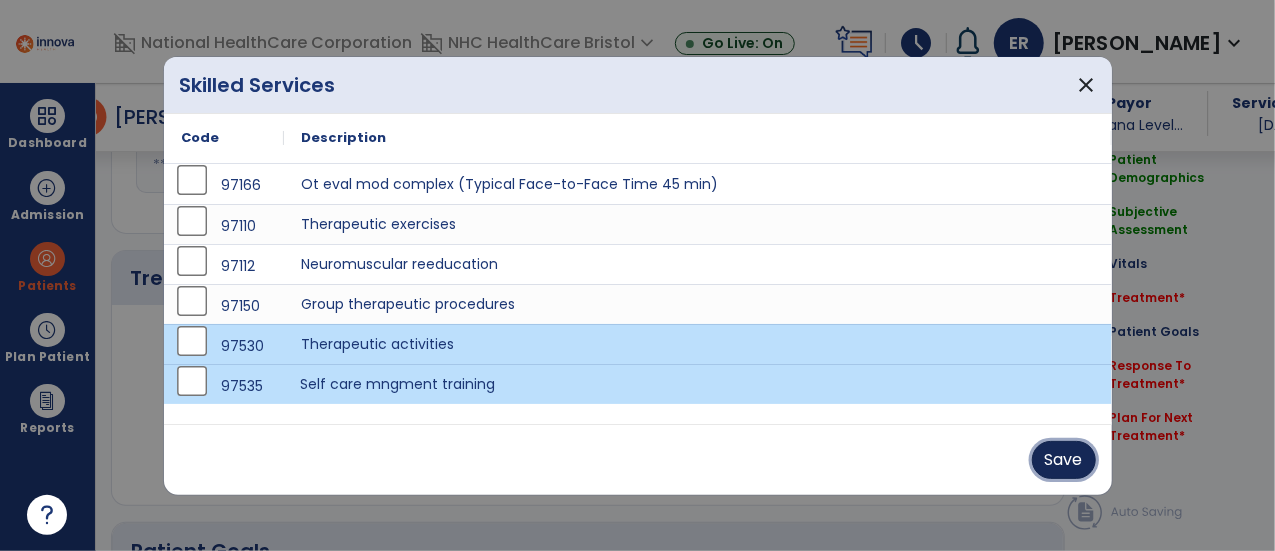 click on "Save" at bounding box center (1064, 460) 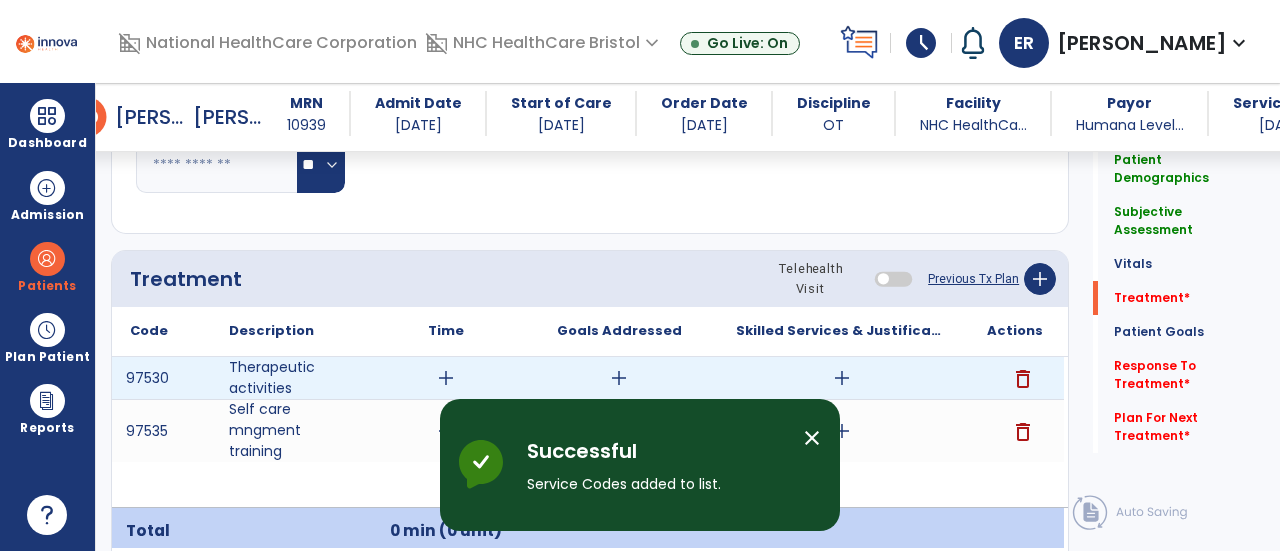 click on "add" at bounding box center (841, 378) 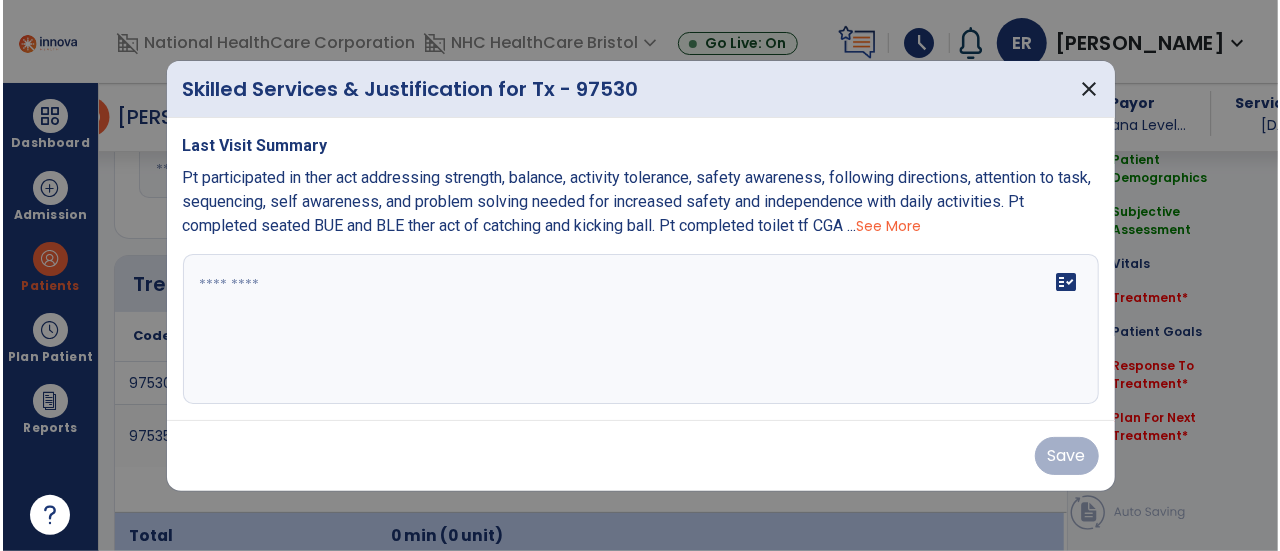 scroll, scrollTop: 1159, scrollLeft: 0, axis: vertical 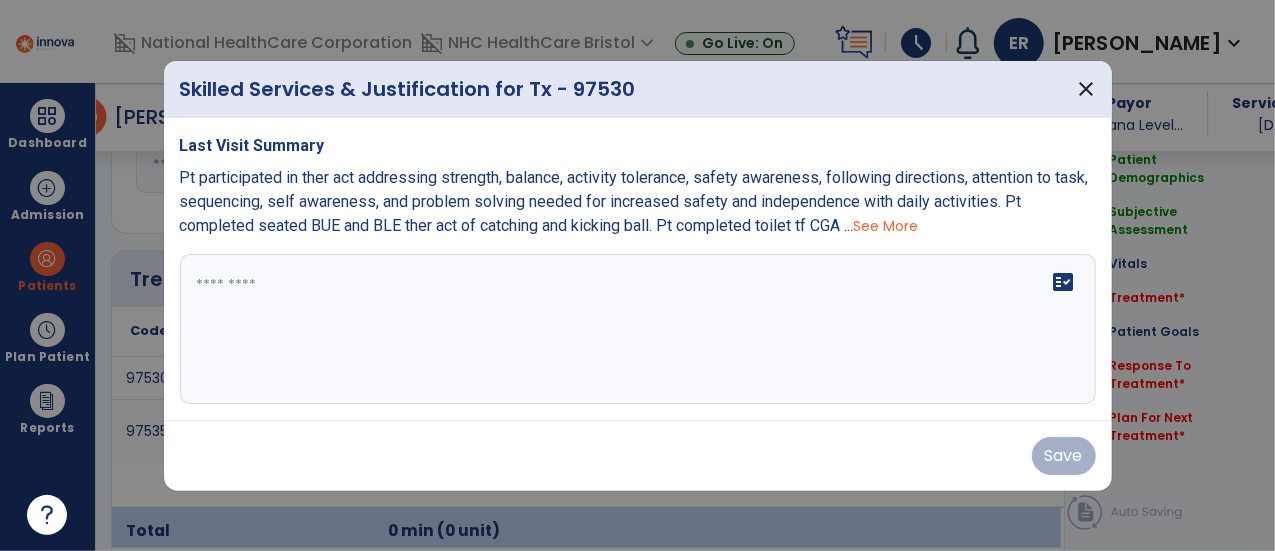 click at bounding box center [638, 329] 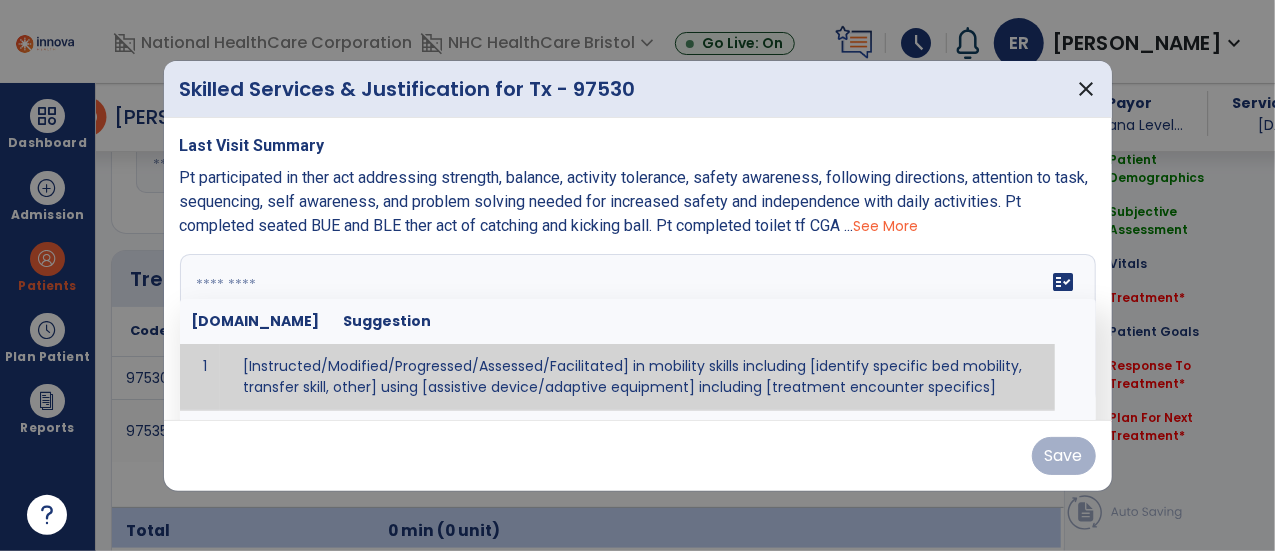 paste on "**********" 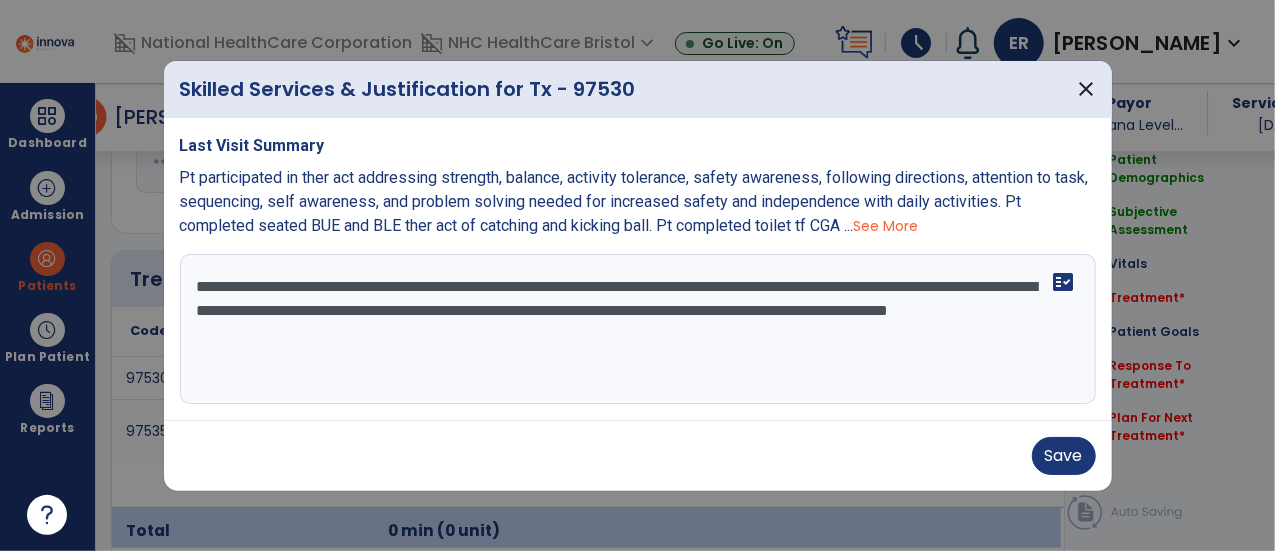 click on "**********" at bounding box center [638, 329] 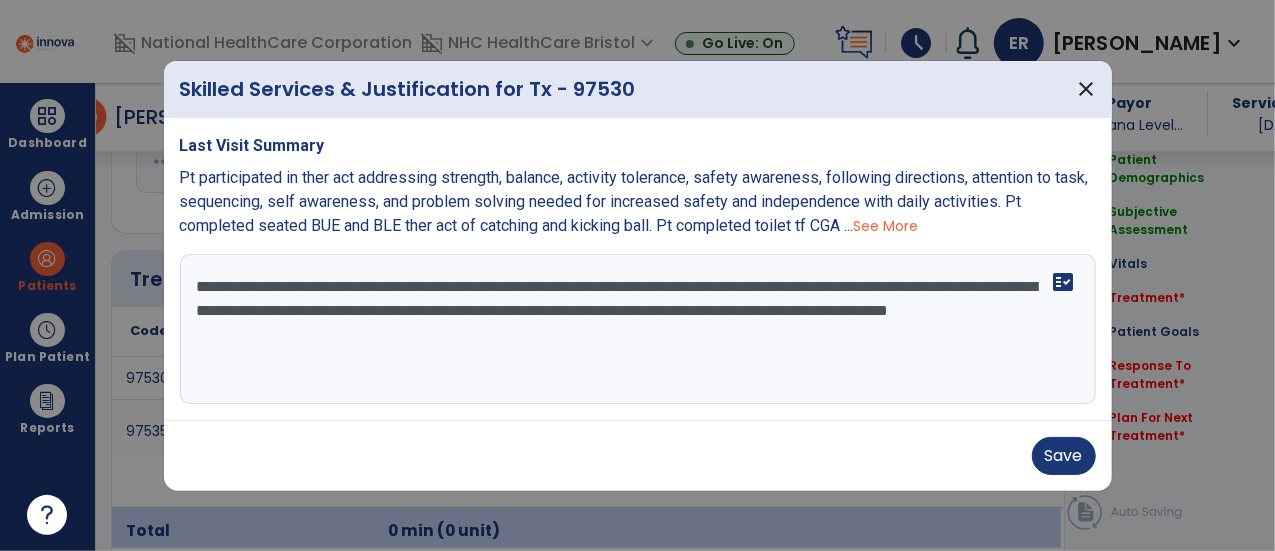 click on "**********" at bounding box center [638, 329] 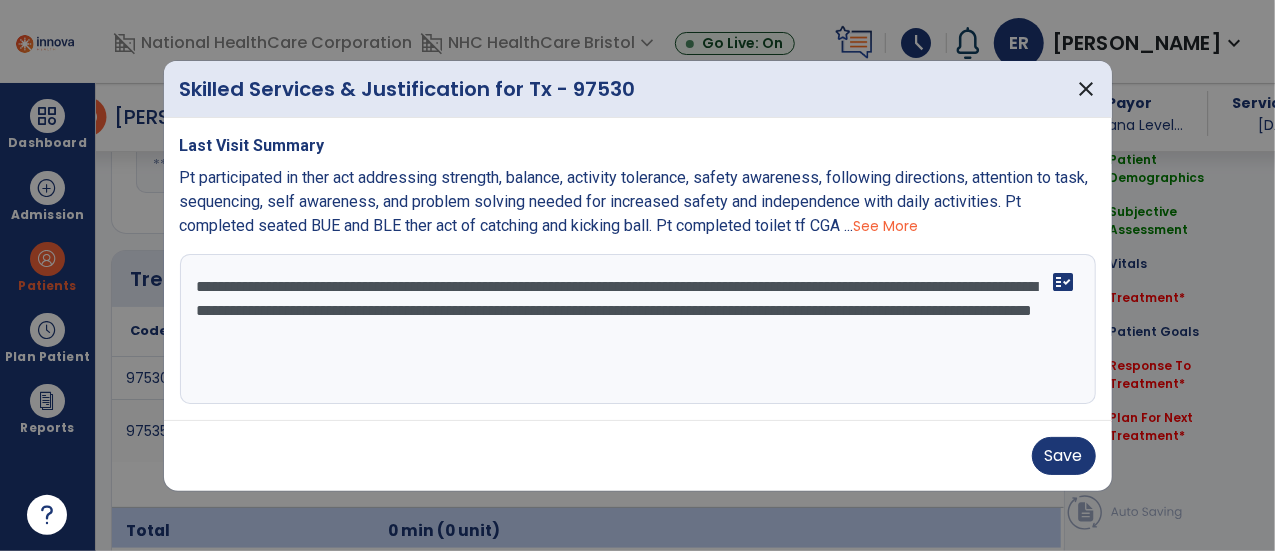 click on "**********" at bounding box center [638, 329] 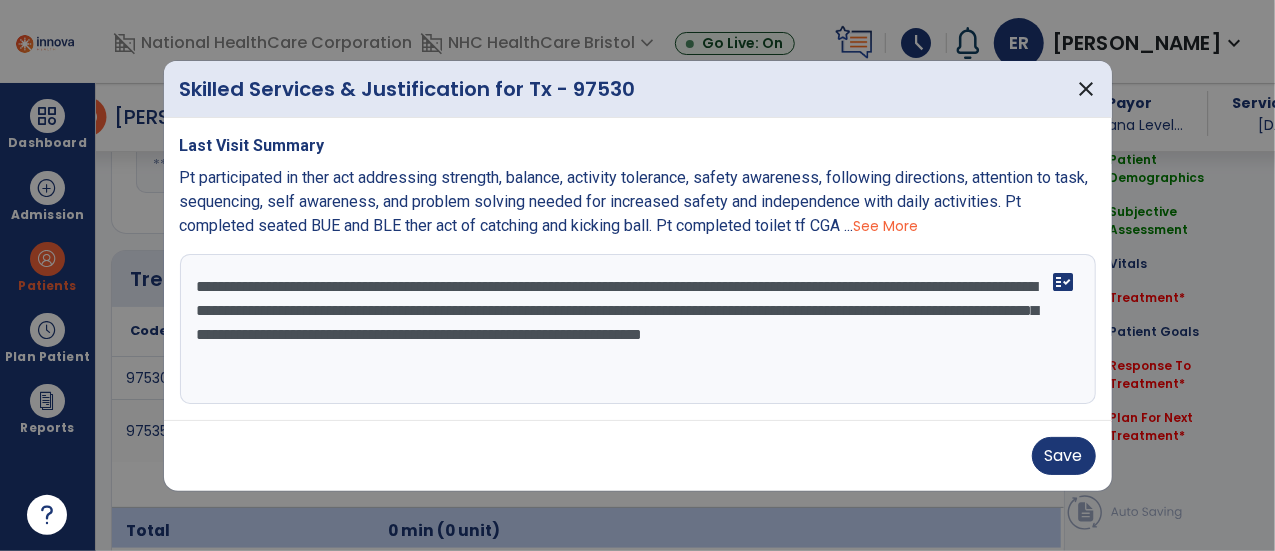 click on "**********" at bounding box center [638, 329] 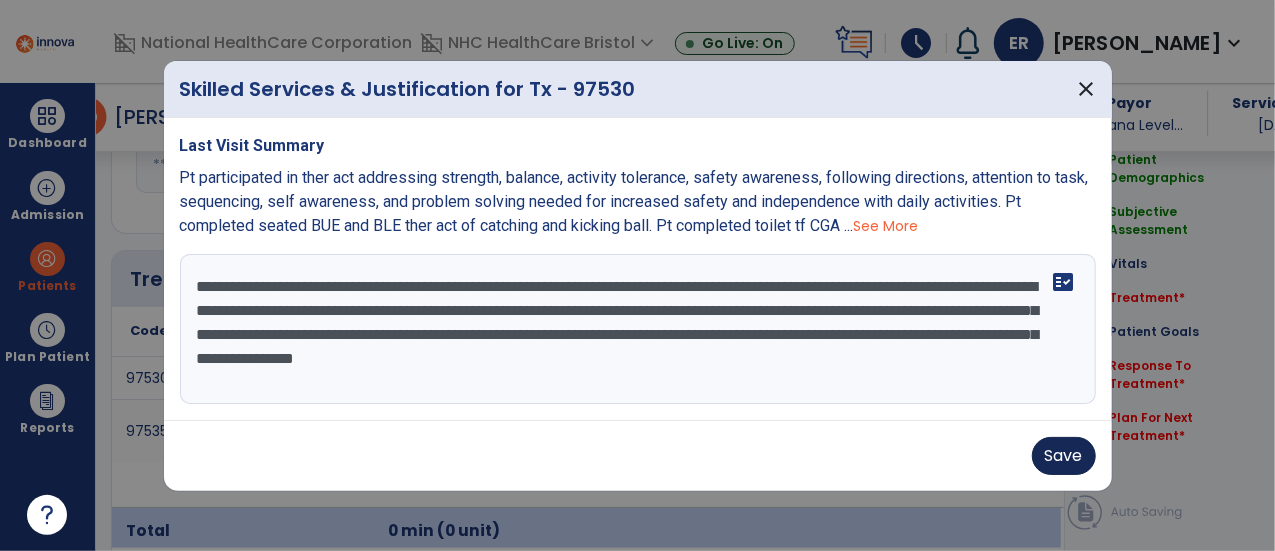 type on "**********" 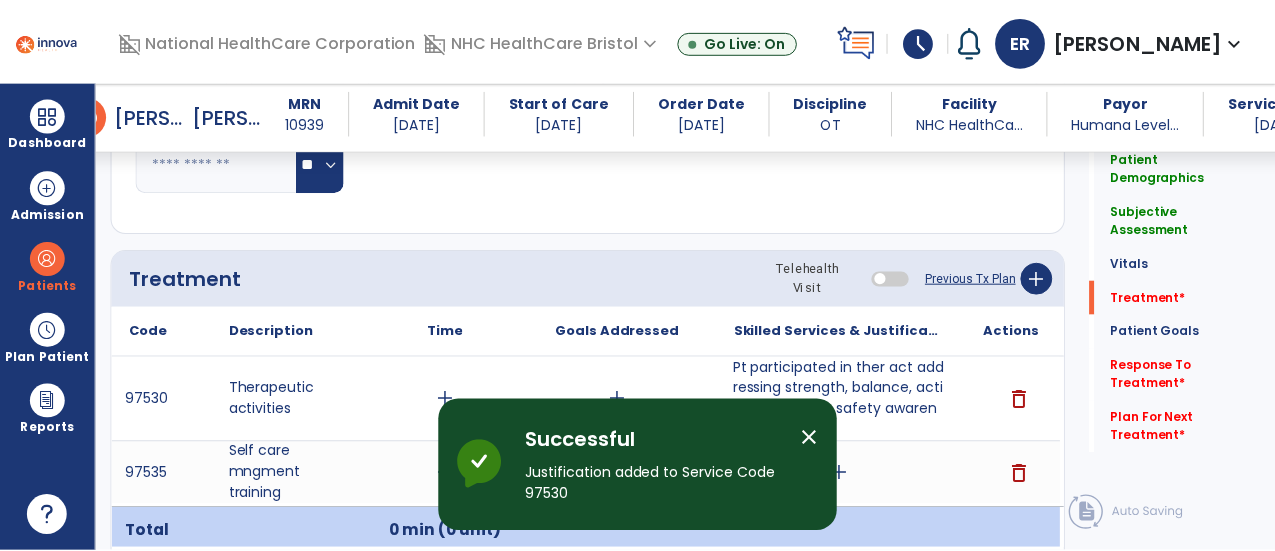 scroll, scrollTop: 1213, scrollLeft: 0, axis: vertical 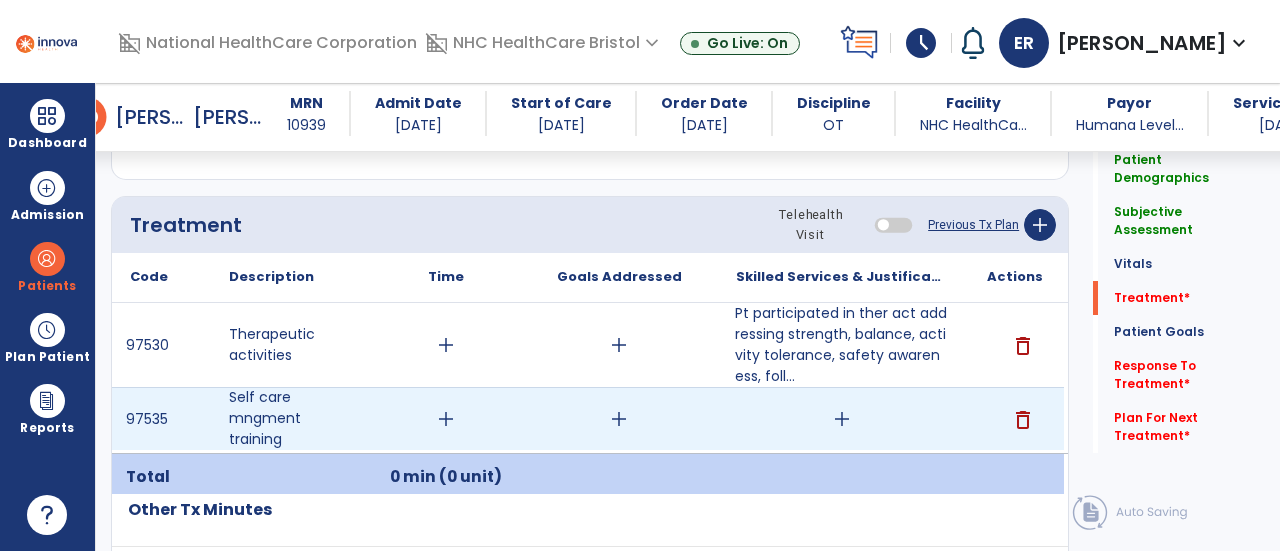 click on "add" at bounding box center [842, 419] 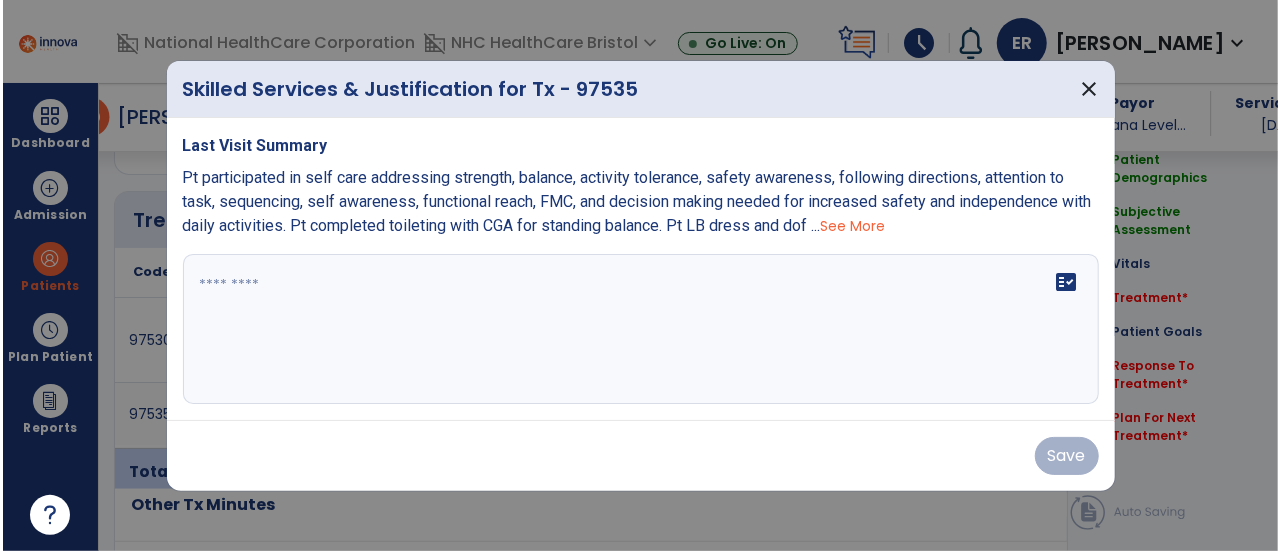 scroll, scrollTop: 1213, scrollLeft: 0, axis: vertical 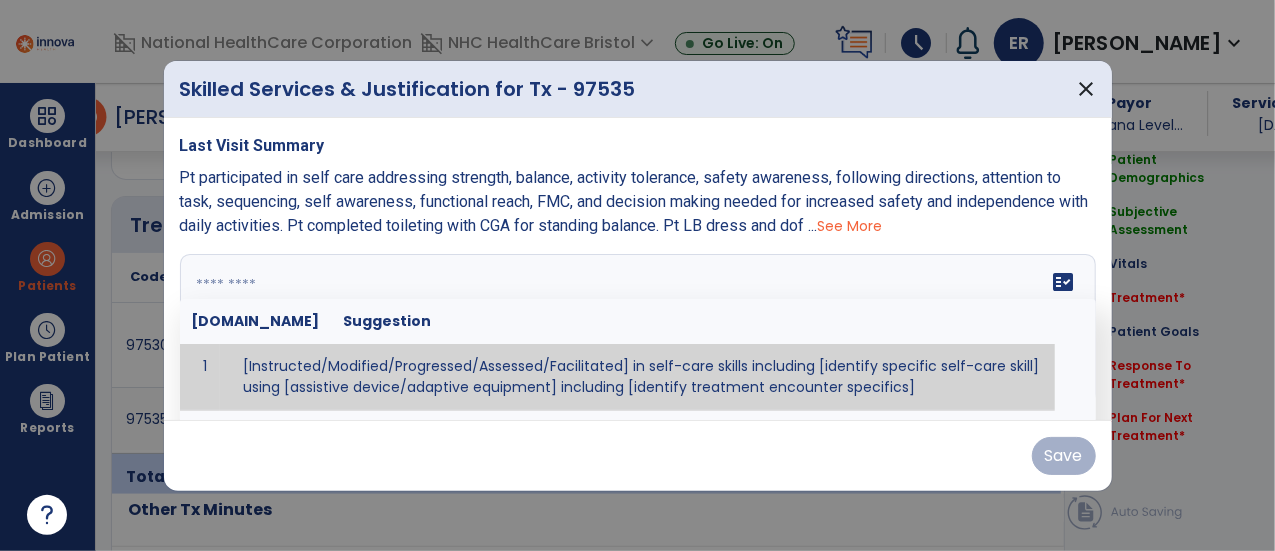 click at bounding box center [638, 329] 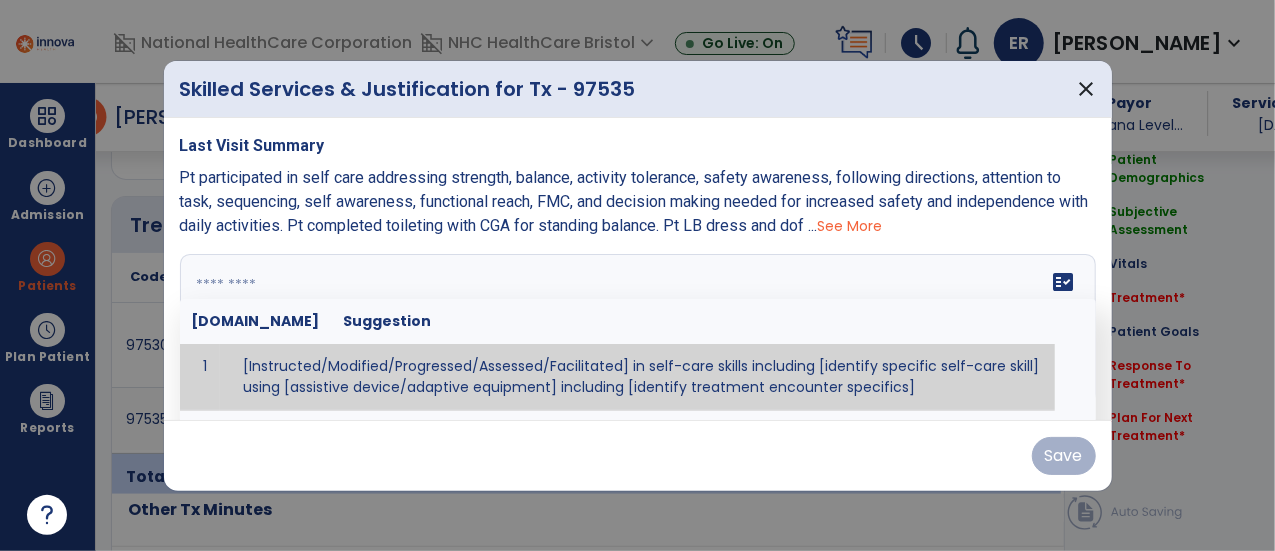paste on "**********" 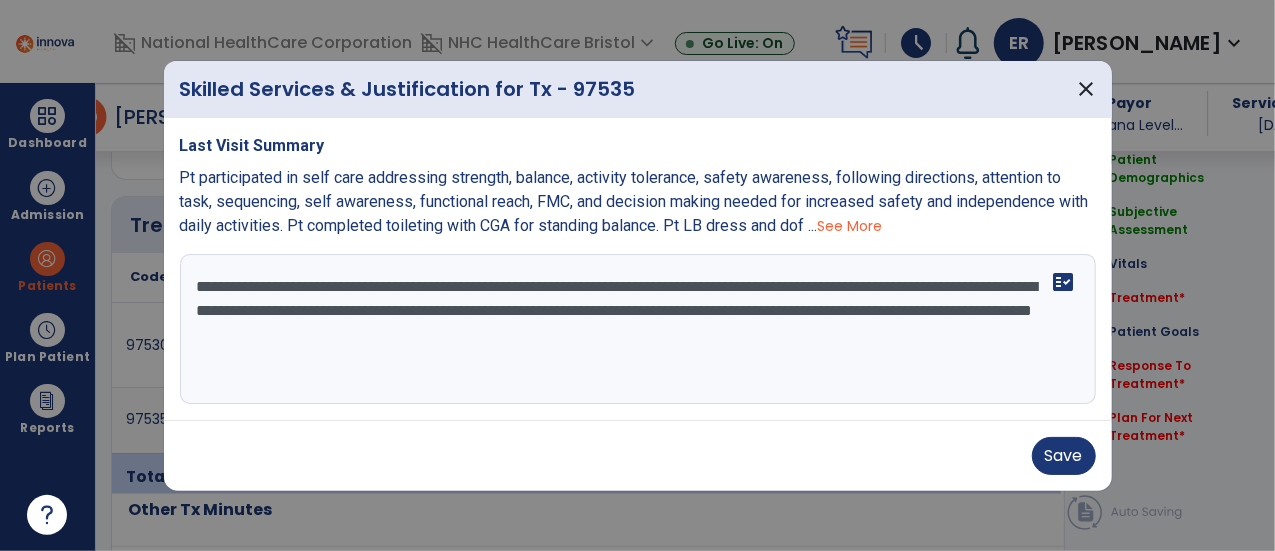 click on "**********" at bounding box center [638, 329] 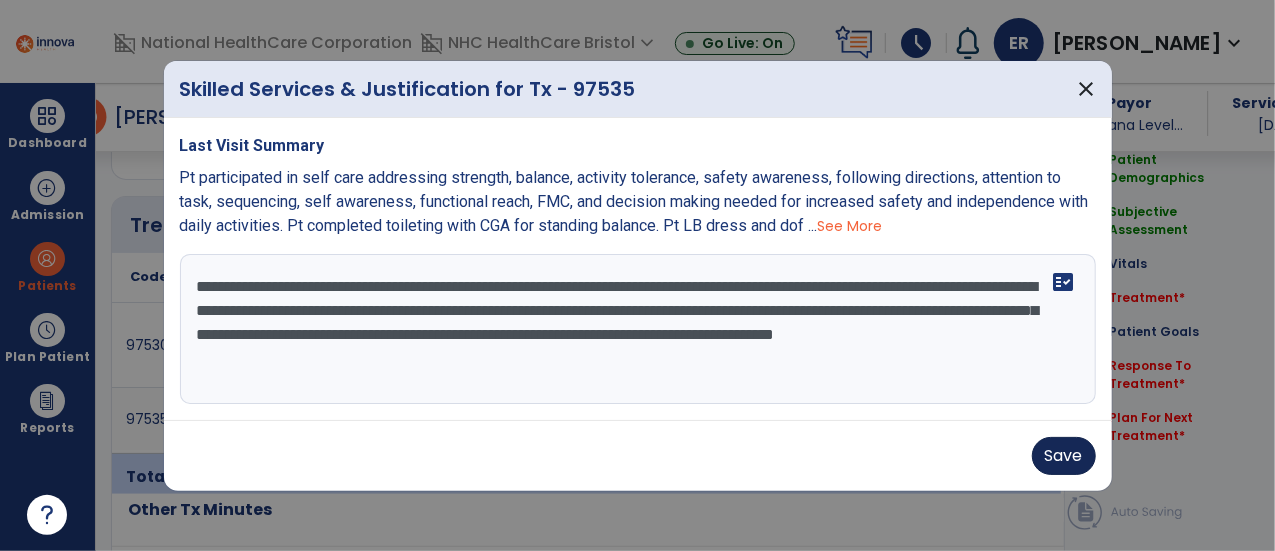 type on "**********" 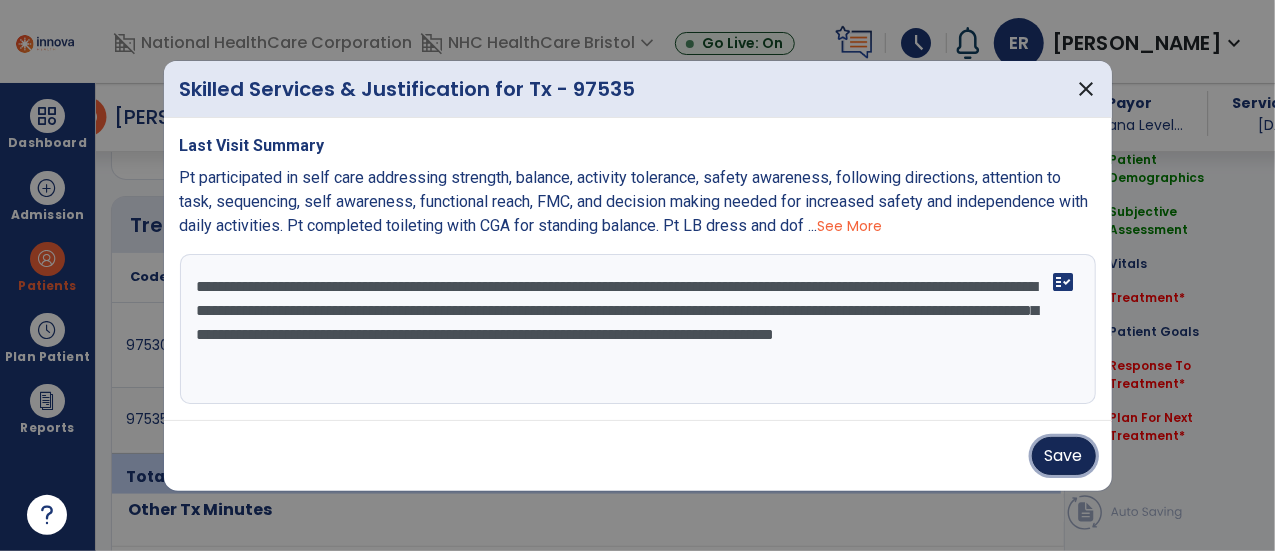click on "Save" at bounding box center (1064, 456) 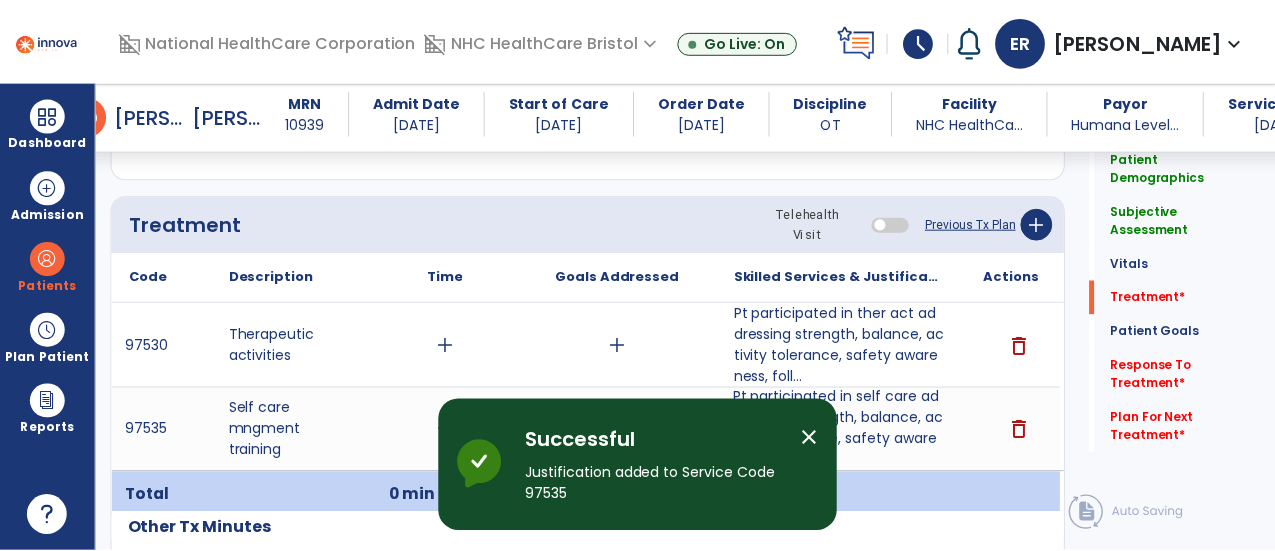 scroll, scrollTop: 1278, scrollLeft: 0, axis: vertical 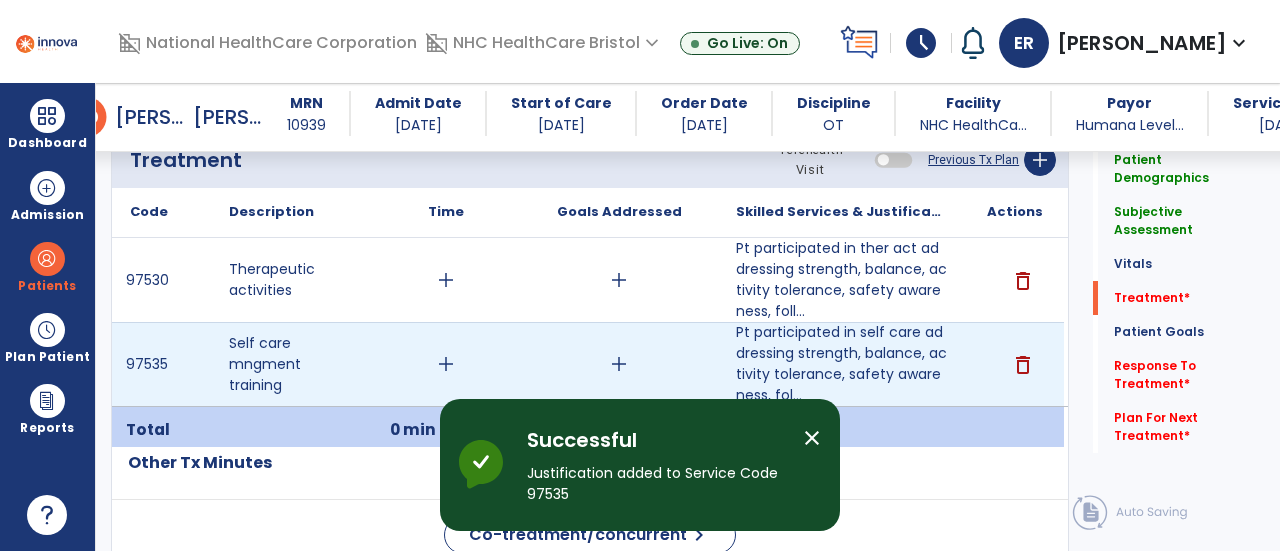 click on "add" at bounding box center [619, 364] 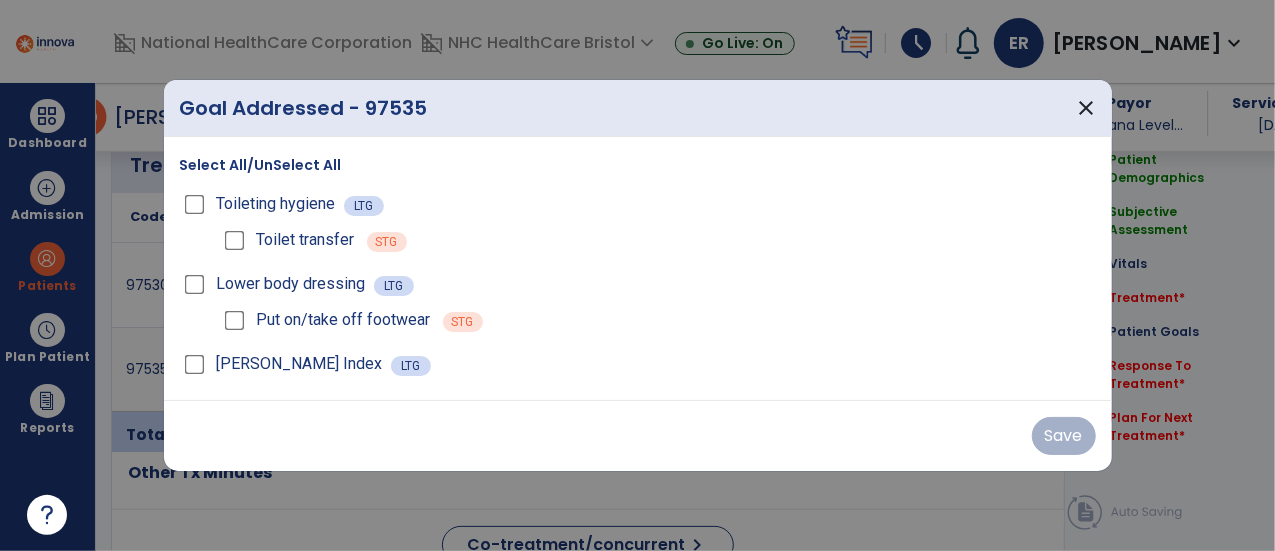 scroll, scrollTop: 1278, scrollLeft: 0, axis: vertical 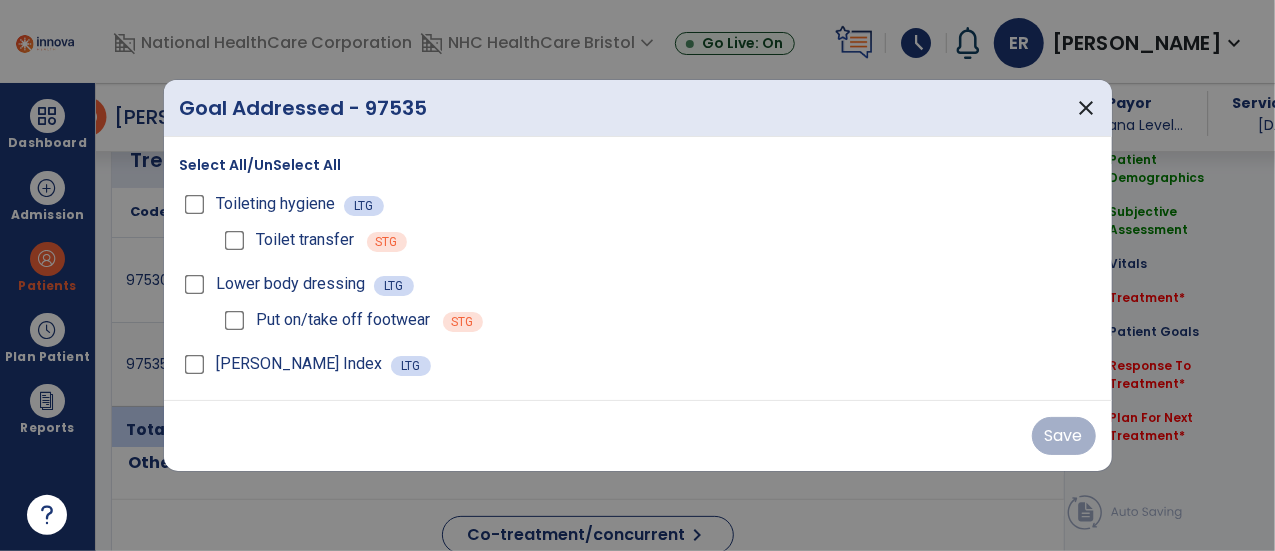 click on "Select All/UnSelect All Toileting hygiene  LTG  Toilet transfer  STG  Lower body dressing  LTG  Put on/take off footwear  STG  [PERSON_NAME] Index  LTG" at bounding box center [638, 268] 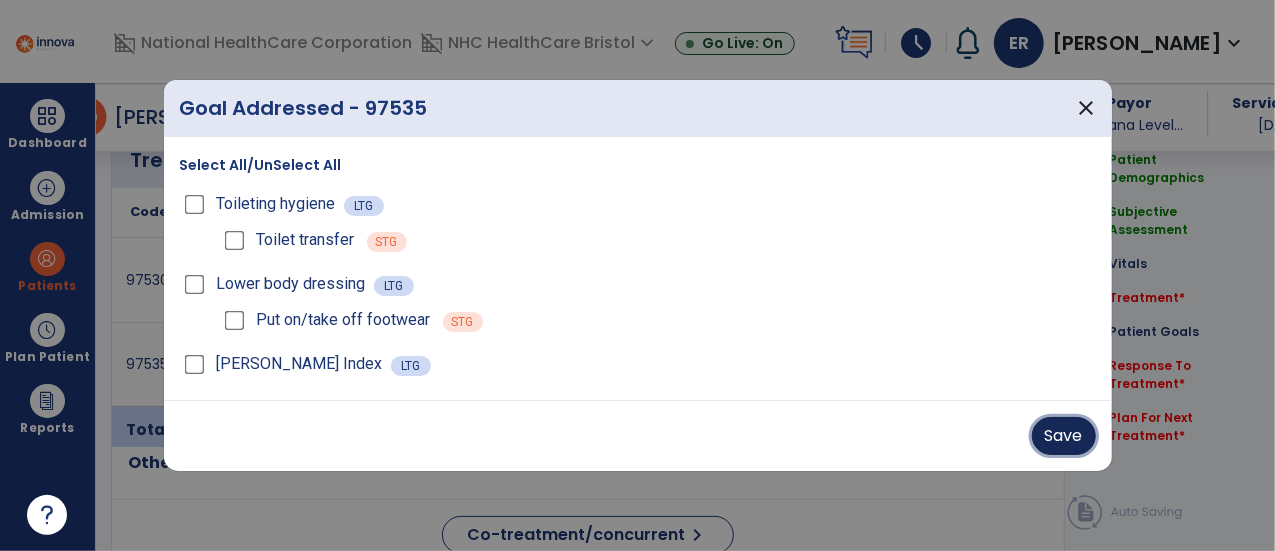 click on "Save" at bounding box center (1064, 436) 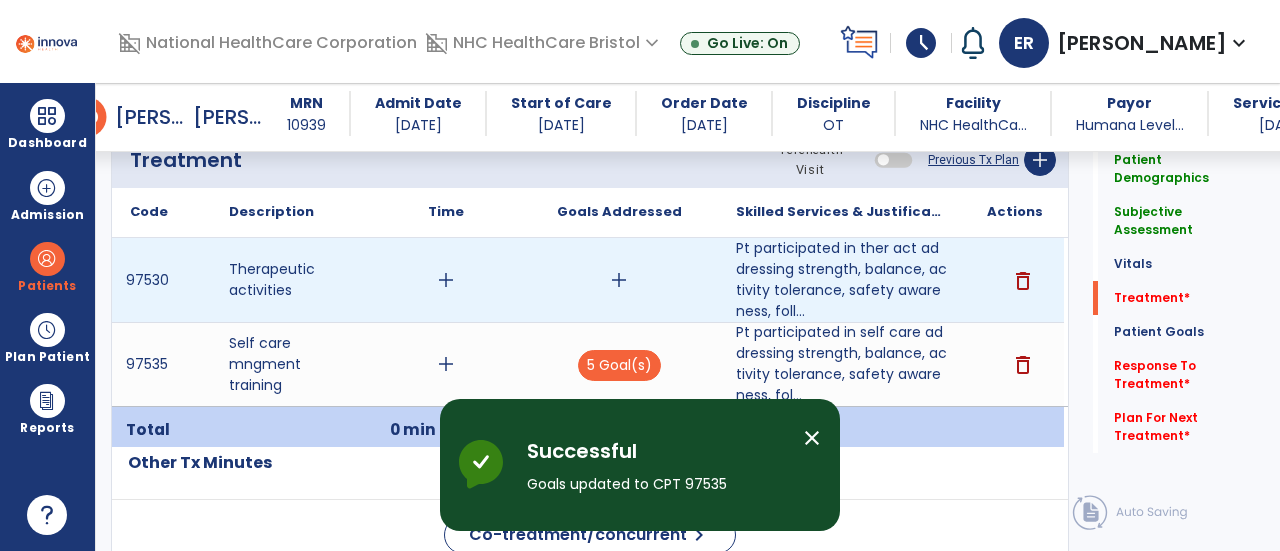 click on "add" at bounding box center [619, 280] 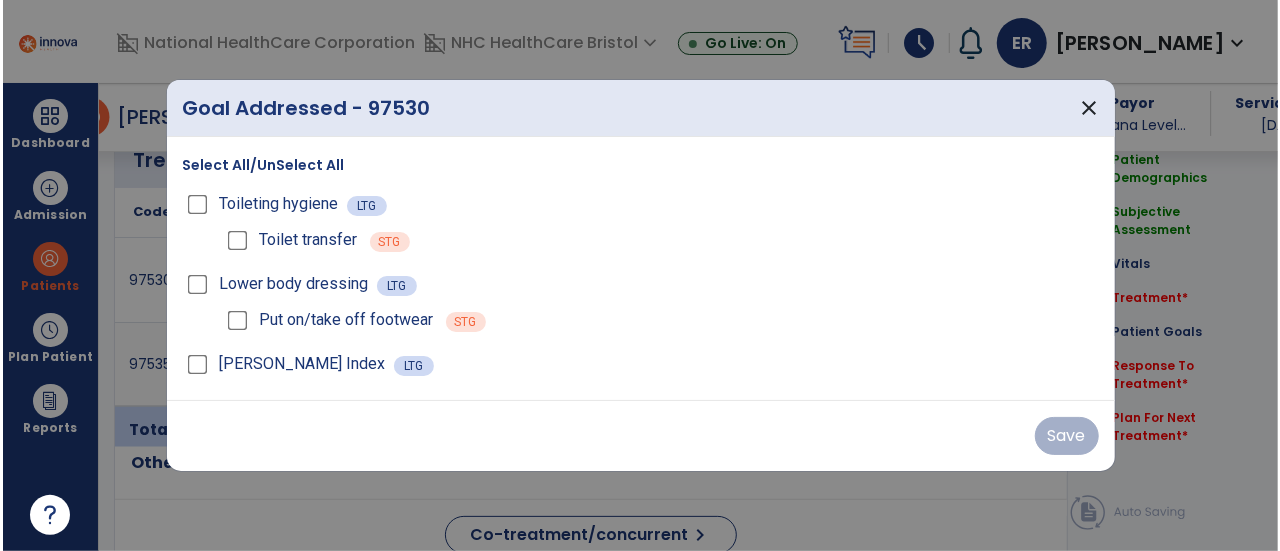 scroll, scrollTop: 1278, scrollLeft: 0, axis: vertical 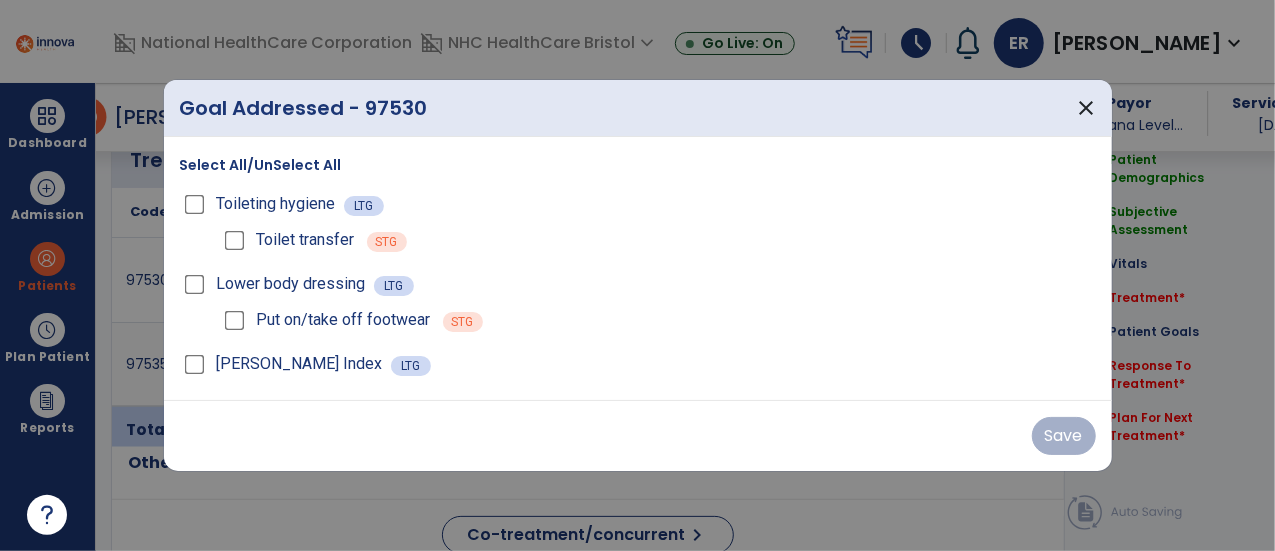 click on "Select All/UnSelect All" at bounding box center (261, 165) 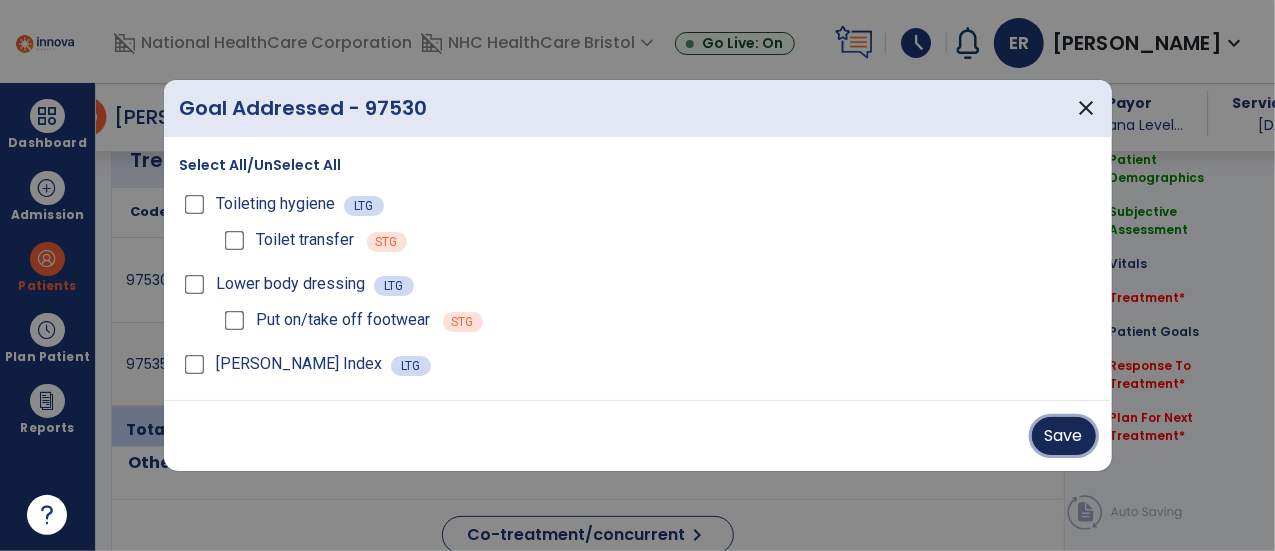 click on "Save" at bounding box center (1064, 436) 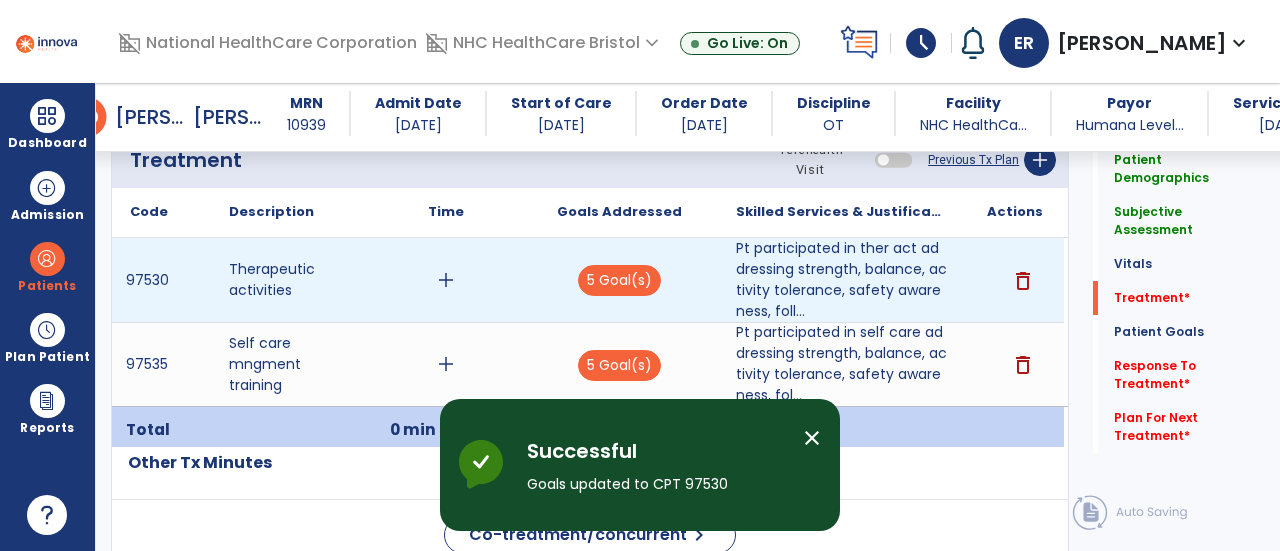 click on "add" at bounding box center (446, 280) 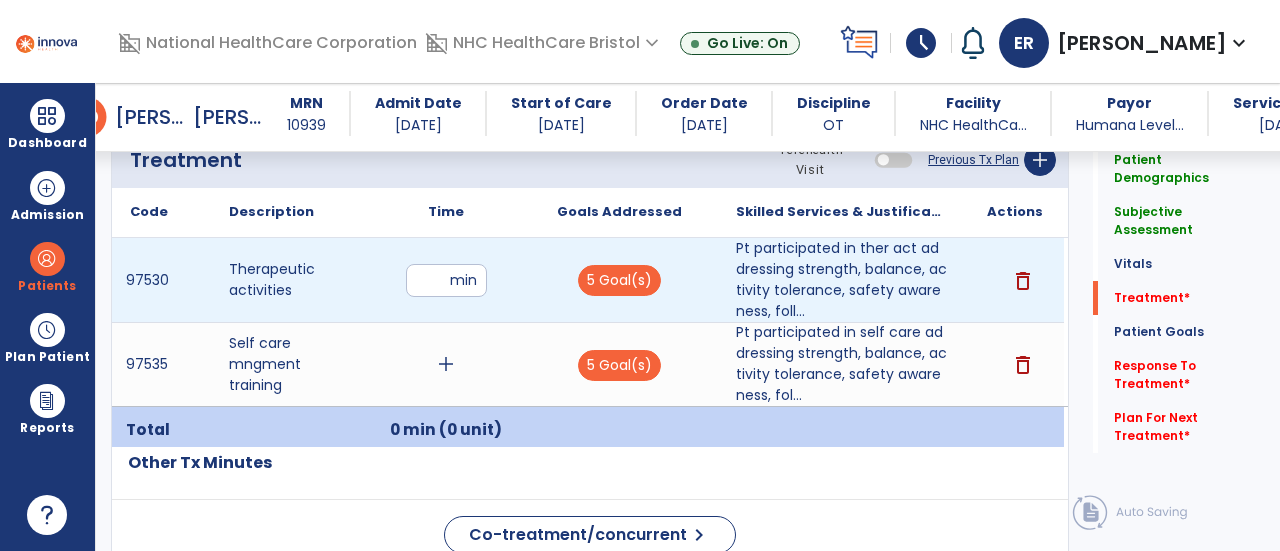 type on "**" 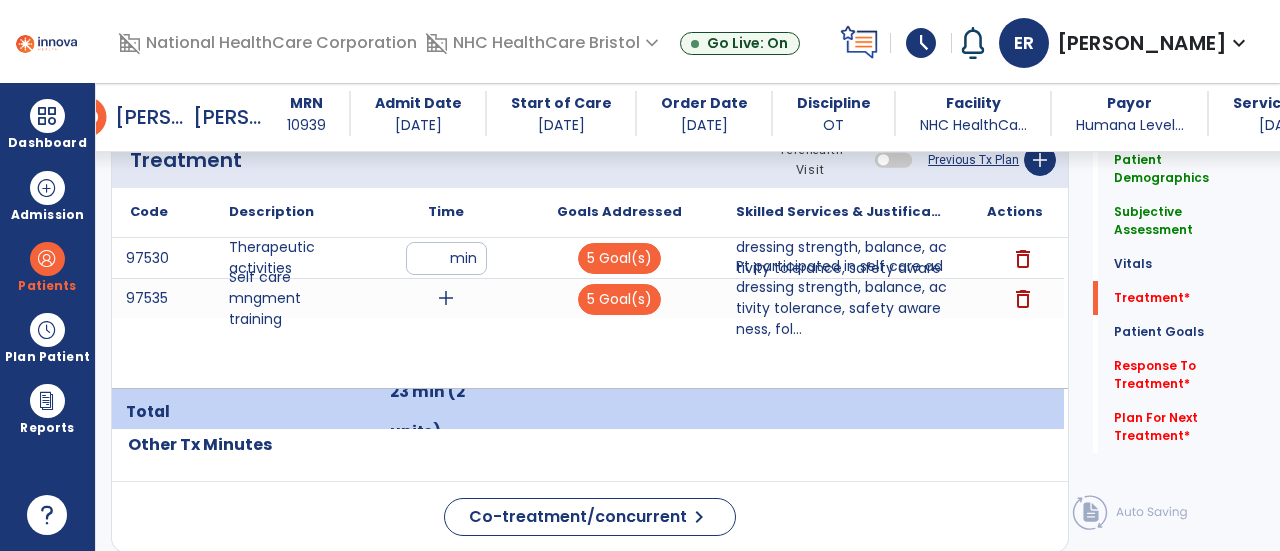 click on "97530  Therapeutic activities  ** min  5 Goal(s)  Pt participated in ther act addressing strength, balance, activity tolerance, safety awareness, foll...  delete 97535  Self care mngment training  add  5 Goal(s)  Pt participated in self care addressing strength, balance, activity tolerance, safety awareness, fol...   Pt participated in self care addressing strength, balance, activity tolerance, safety awareness, following directions, attention to task, sequencing, self awareness, functional reach, FMC, and decision making needed for increased safety and independence with daily activities. Pt completed seated BUE self care task with set up A. Min verbal cues for safety and proper tech.
delete" at bounding box center [588, 313] 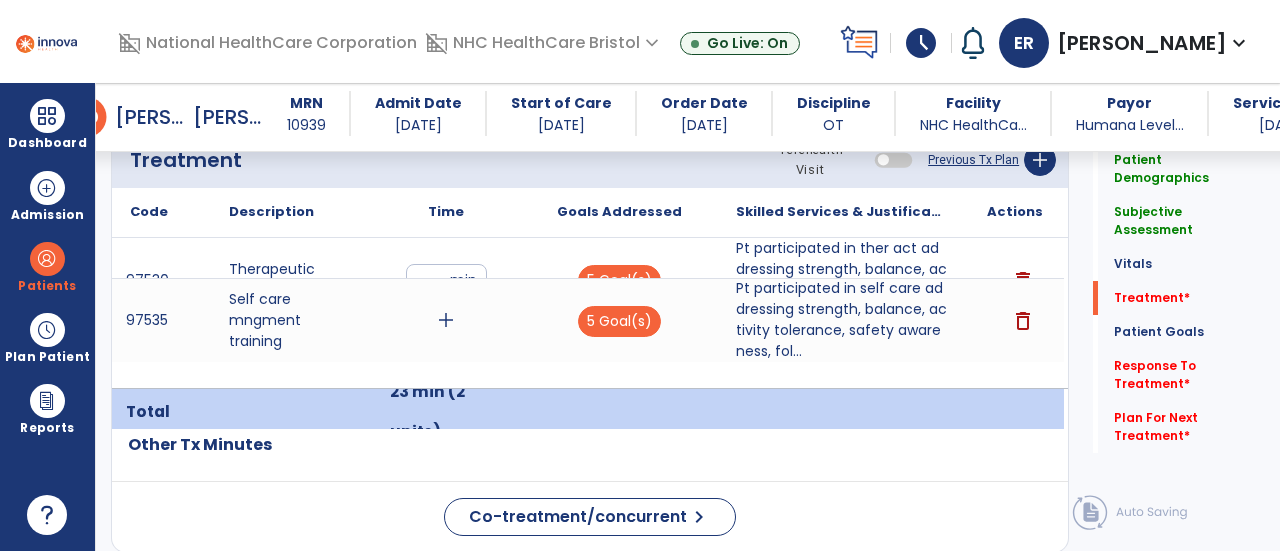 click on "97530  Therapeutic activities  ** min  5 Goal(s)  Pt participated in ther act addressing strength, balance, activity tolerance, safety awareness, foll...  delete 97535  Self care mngment training  add  5 Goal(s)  Pt participated in self care addressing strength, balance, activity tolerance, safety awareness, fol...   Pt participated in self care addressing strength, balance, activity tolerance, safety awareness, following directions, attention to task, sequencing, self awareness, functional reach, FMC, and decision making needed for increased safety and independence with daily activities. Pt completed seated BUE self care task with set up A. Min verbal cues for safety and proper tech.
delete" at bounding box center (588, 313) 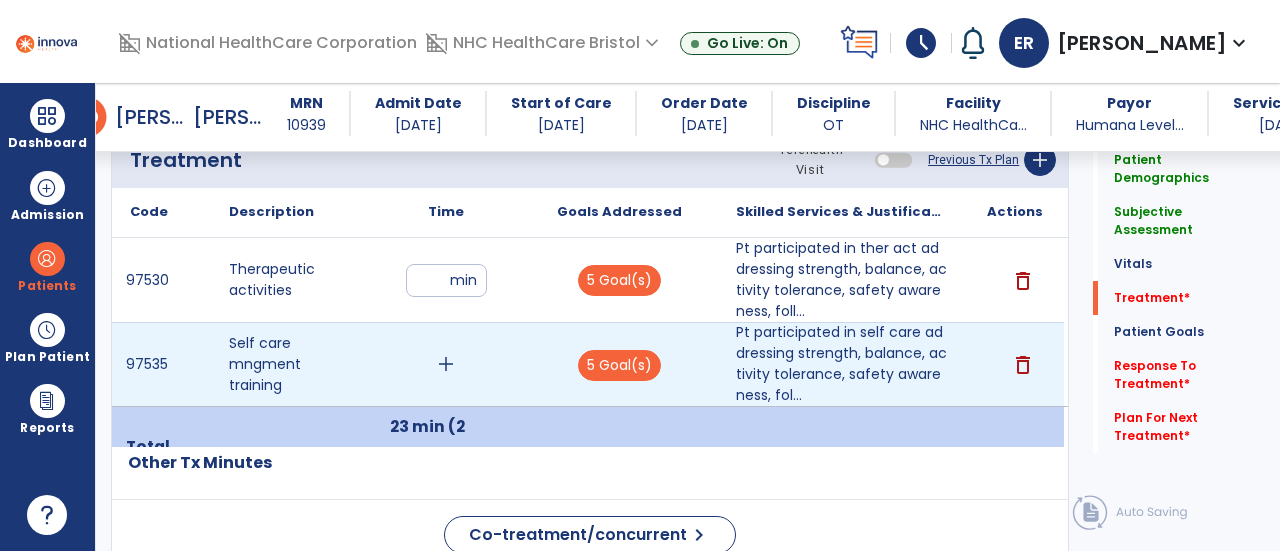 click on "add" at bounding box center (446, 364) 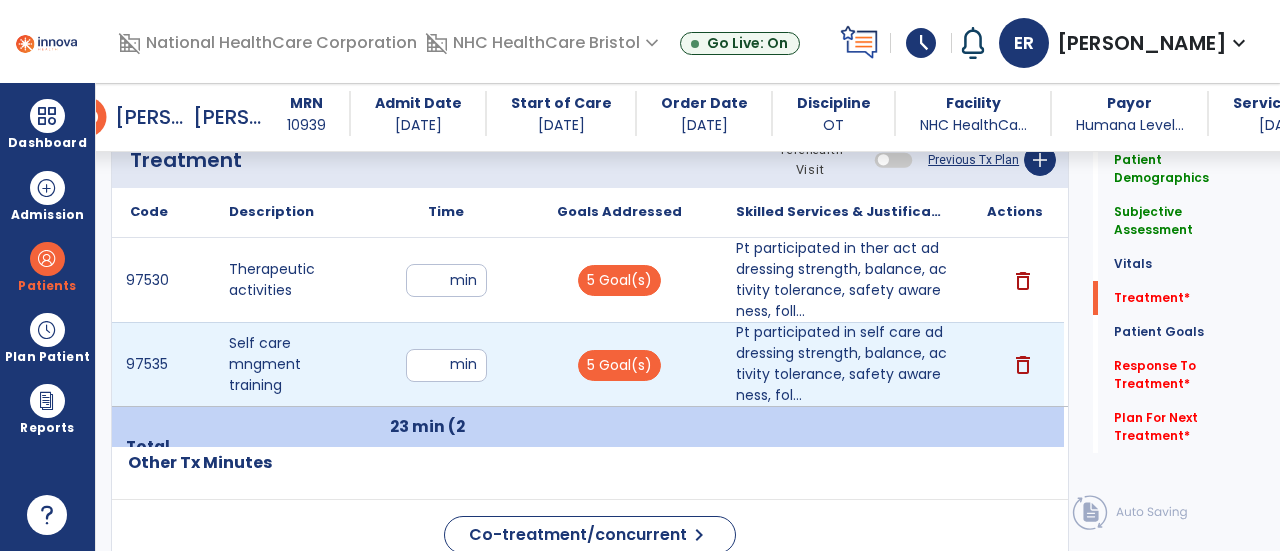 type on "**" 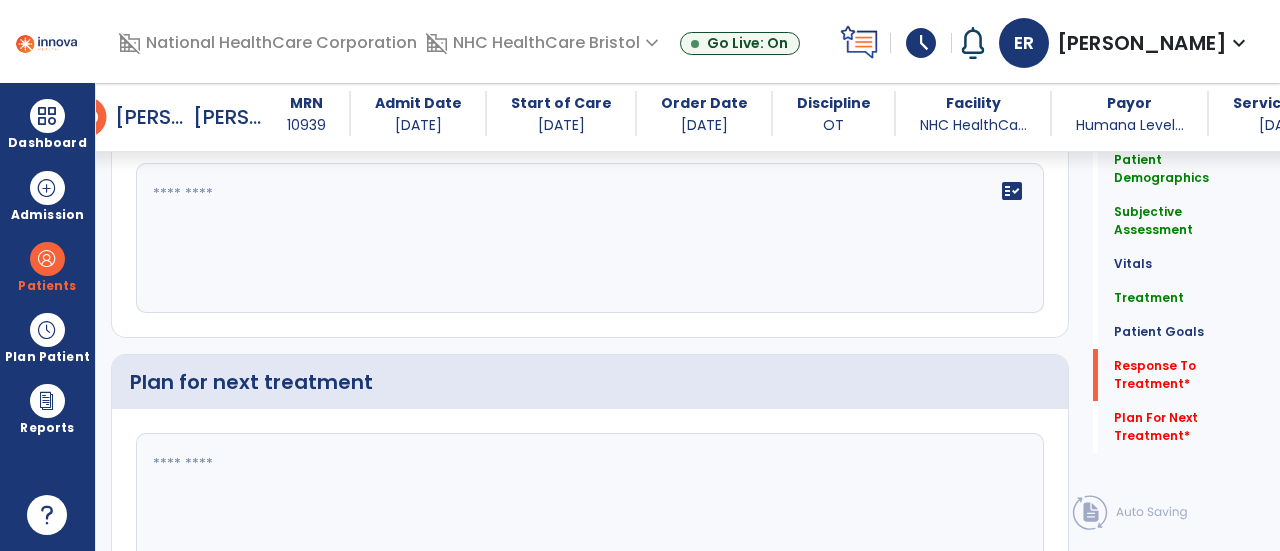 scroll, scrollTop: 2753, scrollLeft: 0, axis: vertical 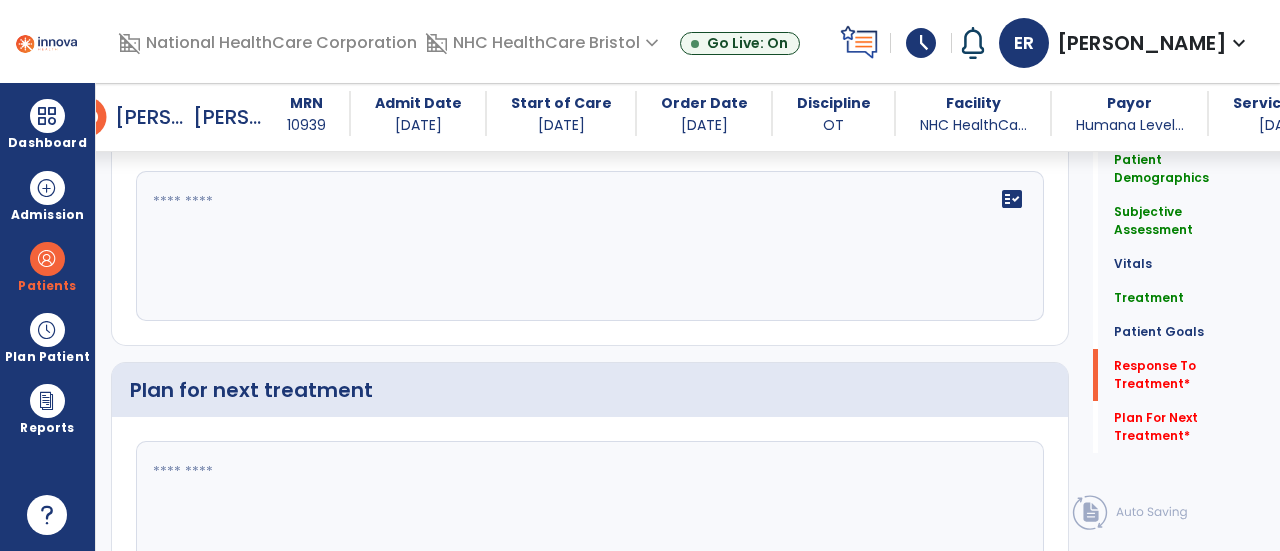 click on "fact_check" 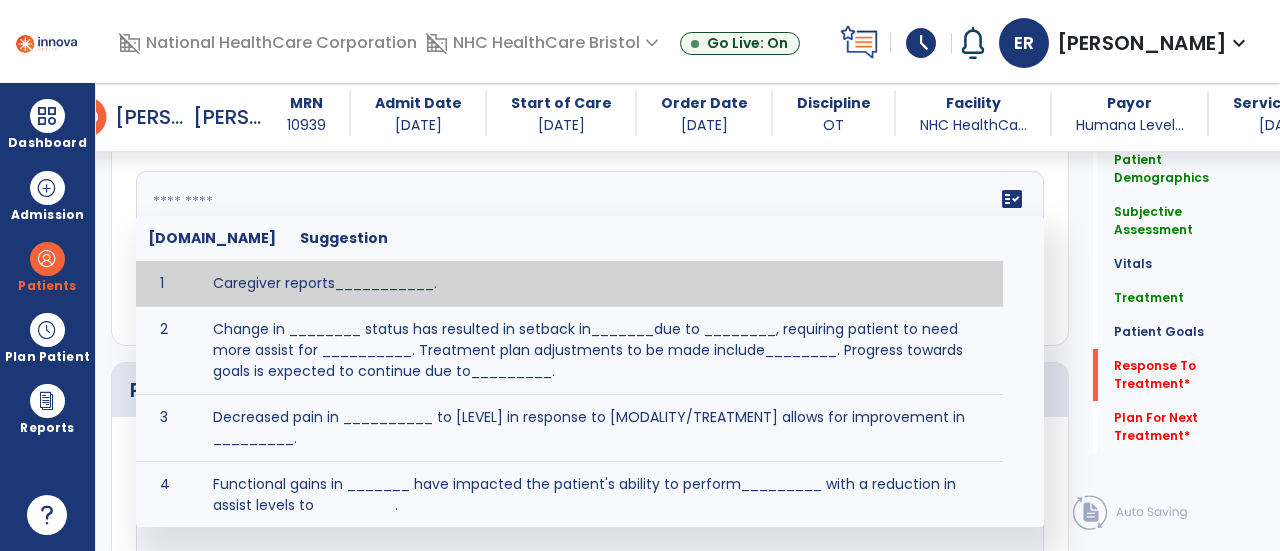 type on "*" 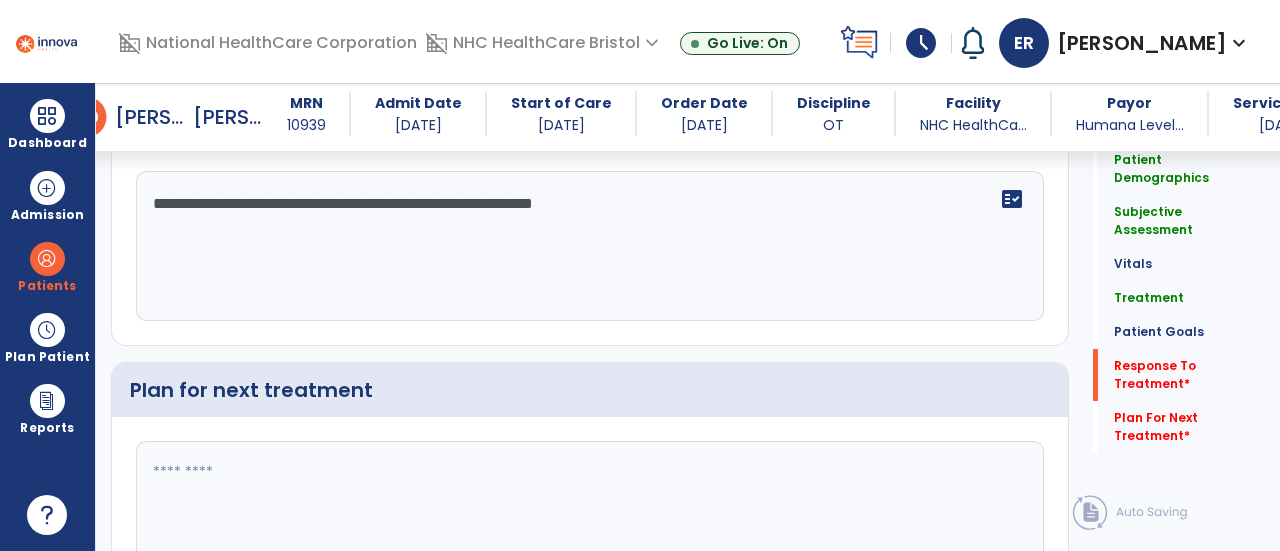 type on "**********" 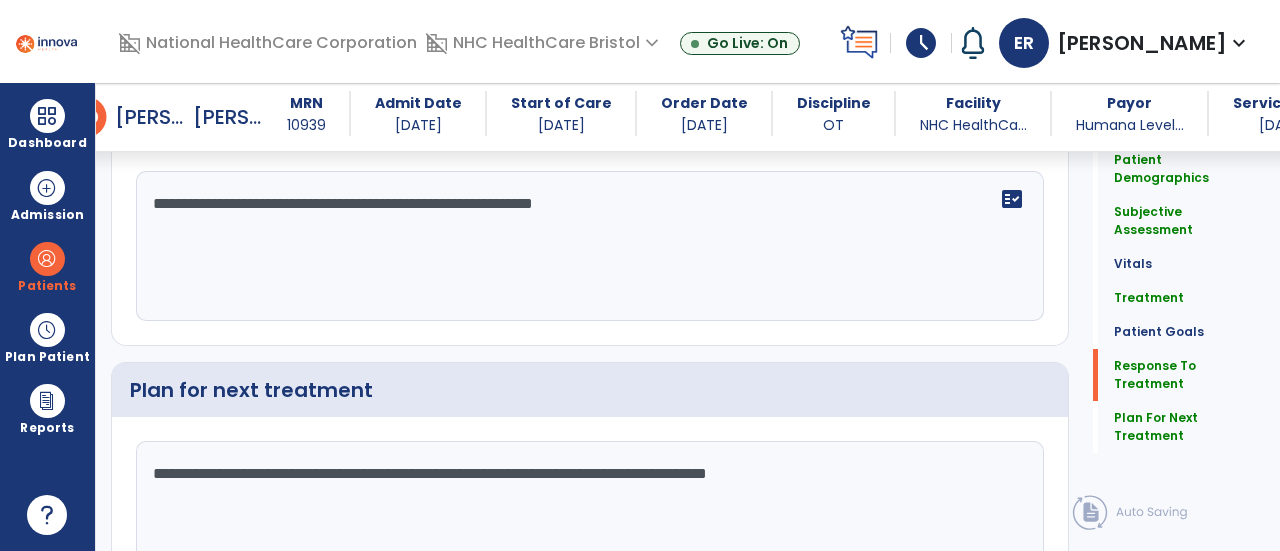 scroll, scrollTop: 2873, scrollLeft: 0, axis: vertical 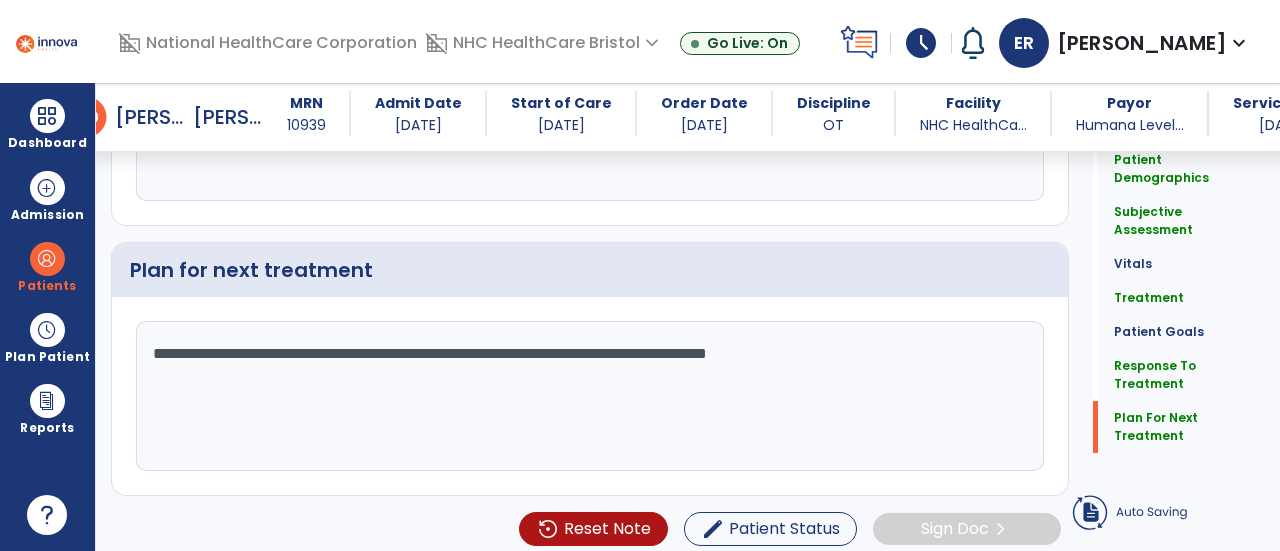 type on "**********" 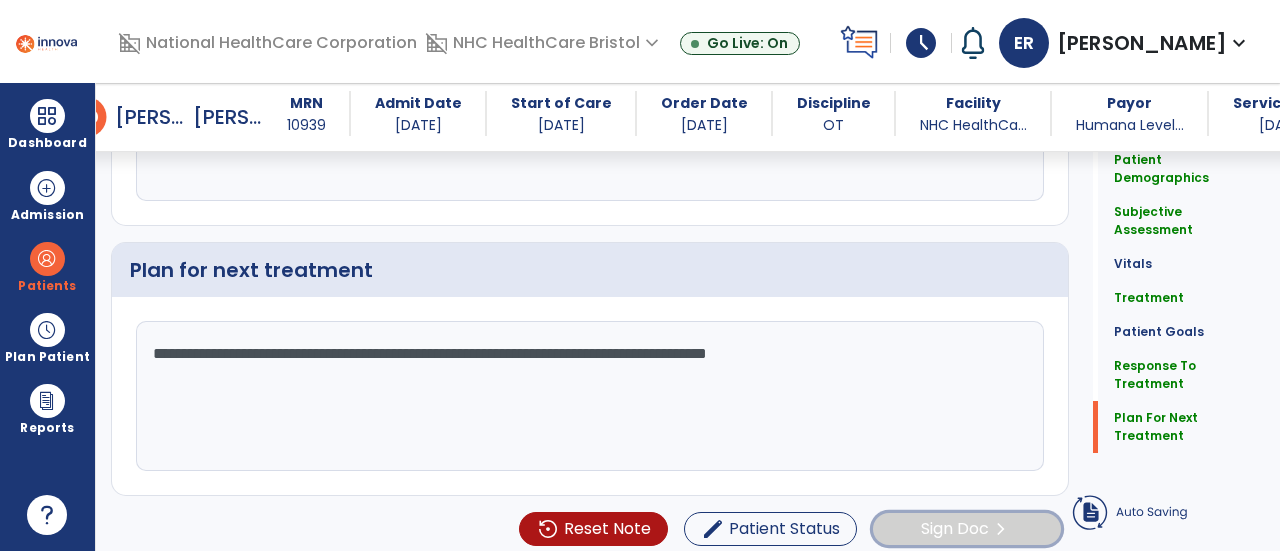 click on "Sign Doc  chevron_right" 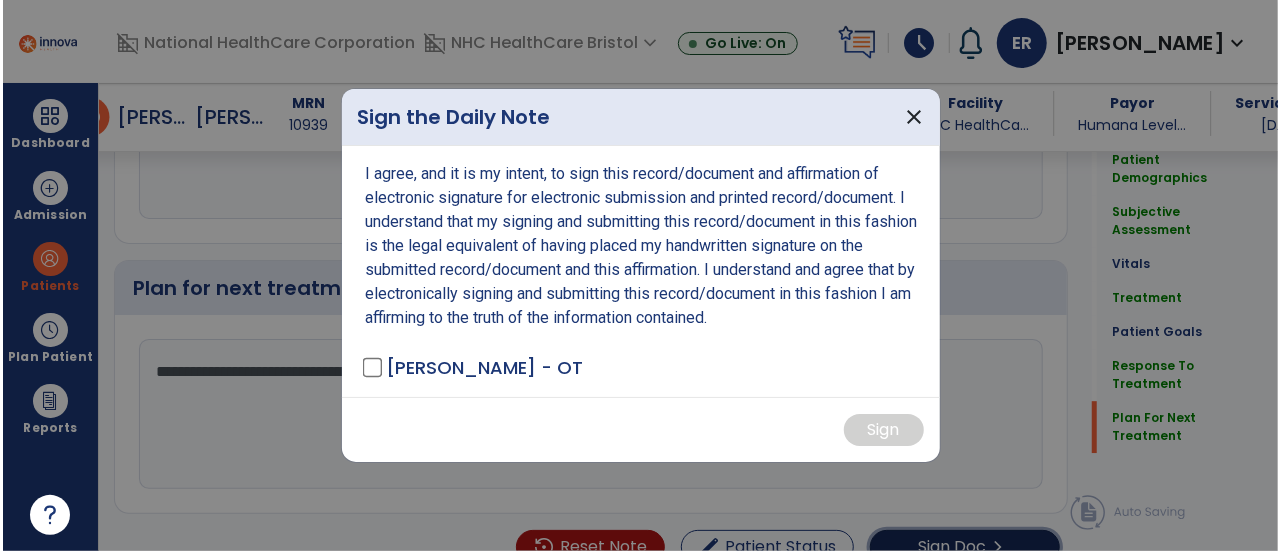 scroll, scrollTop: 2873, scrollLeft: 0, axis: vertical 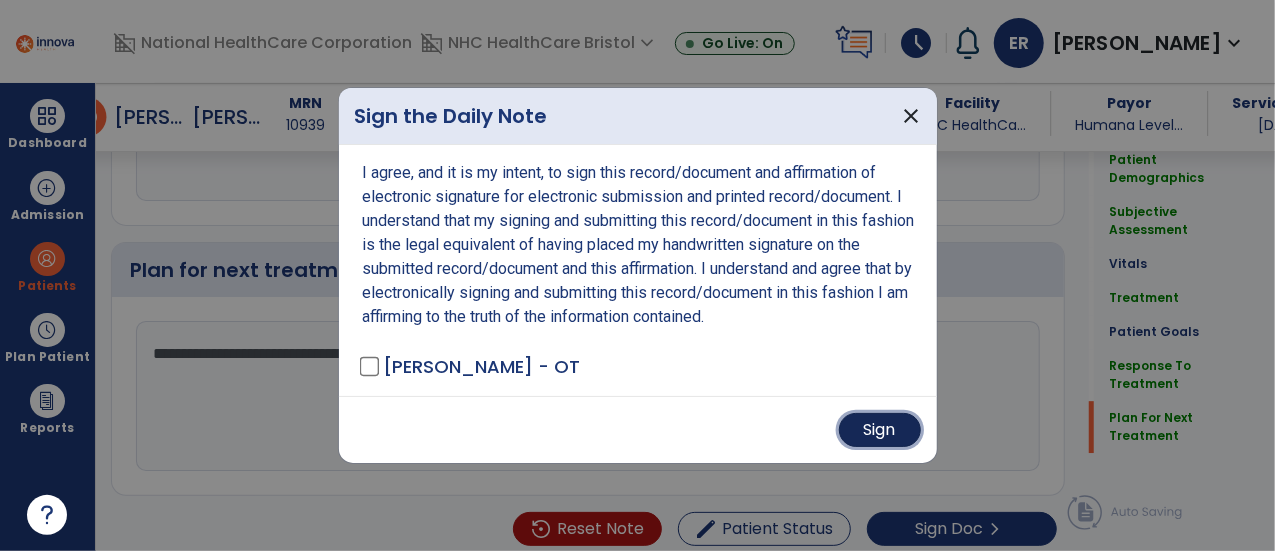 click on "Sign" at bounding box center [880, 430] 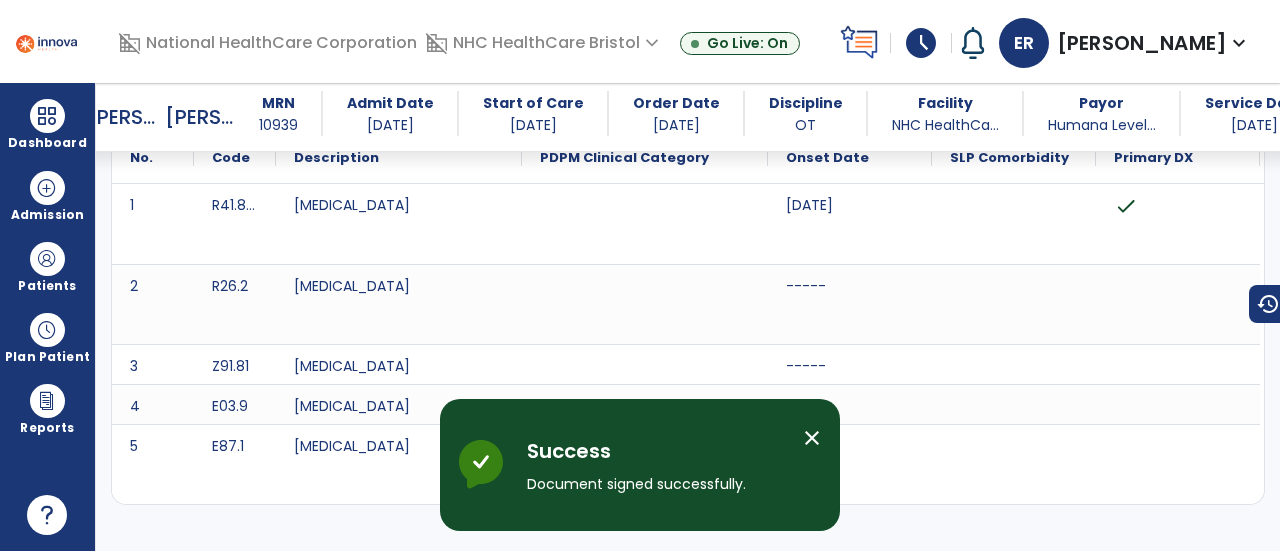 scroll, scrollTop: 0, scrollLeft: 0, axis: both 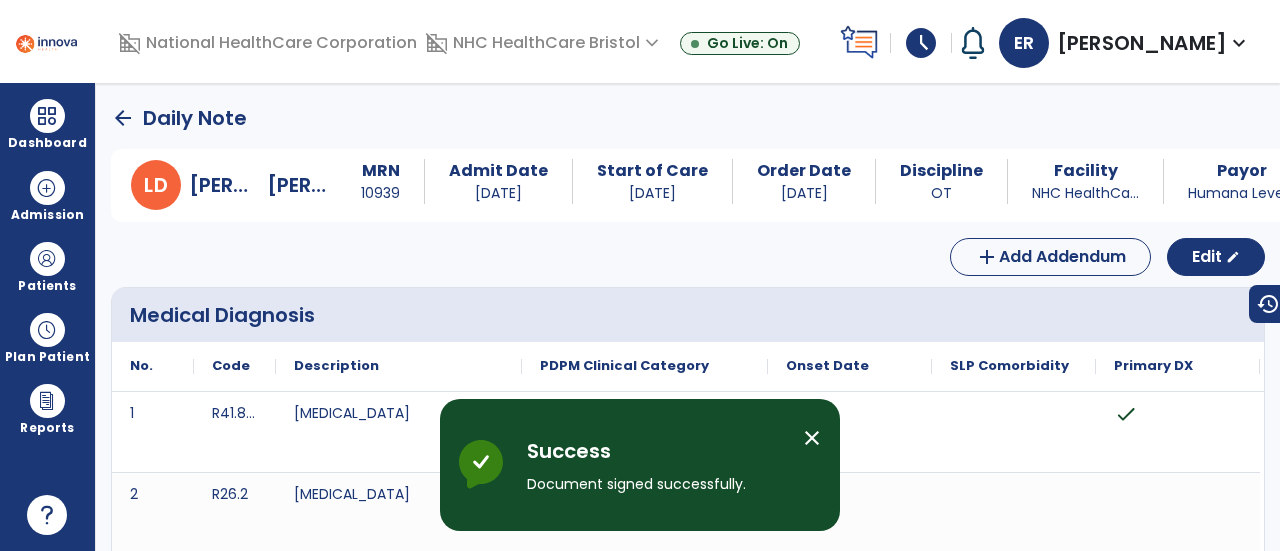 click on "arrow_back" 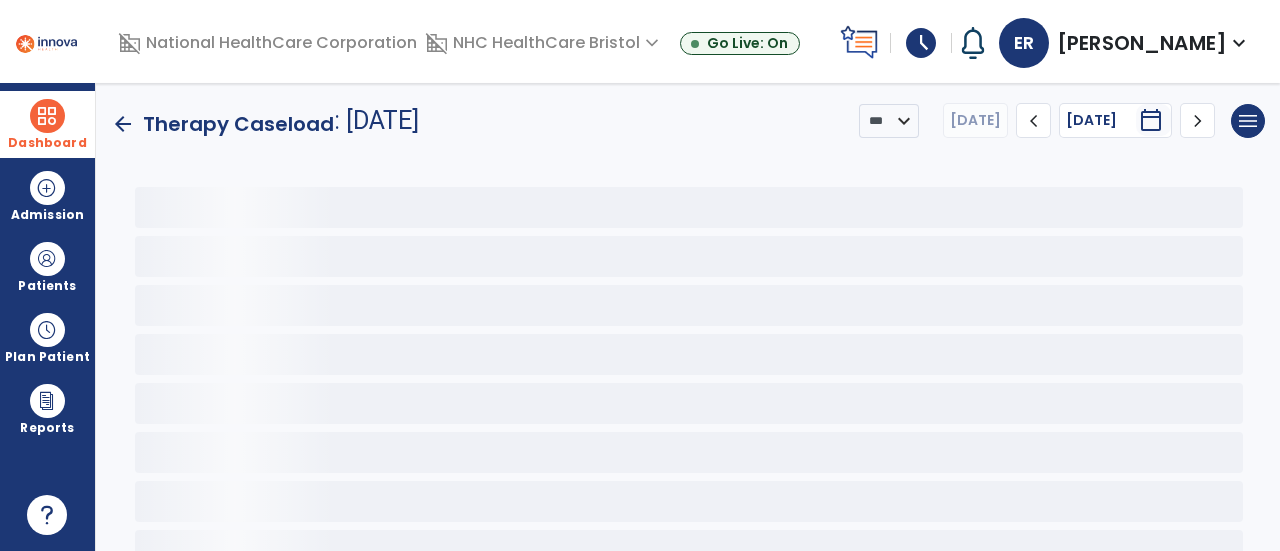 click on "Dashboard" at bounding box center [47, 124] 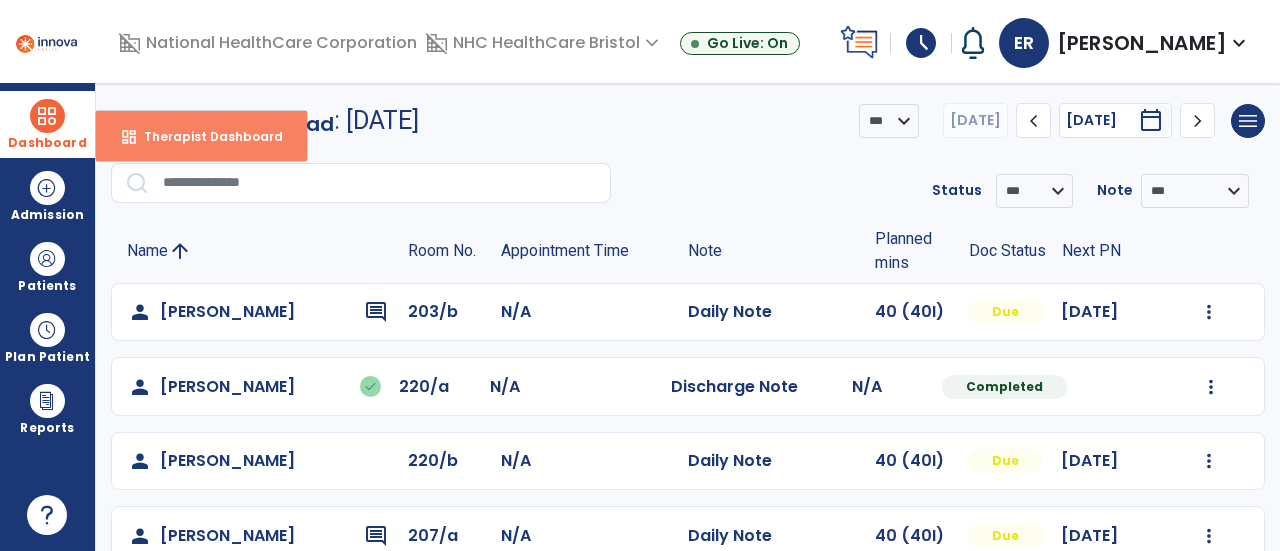 click on "dashboard  Therapist Dashboard" at bounding box center (201, 136) 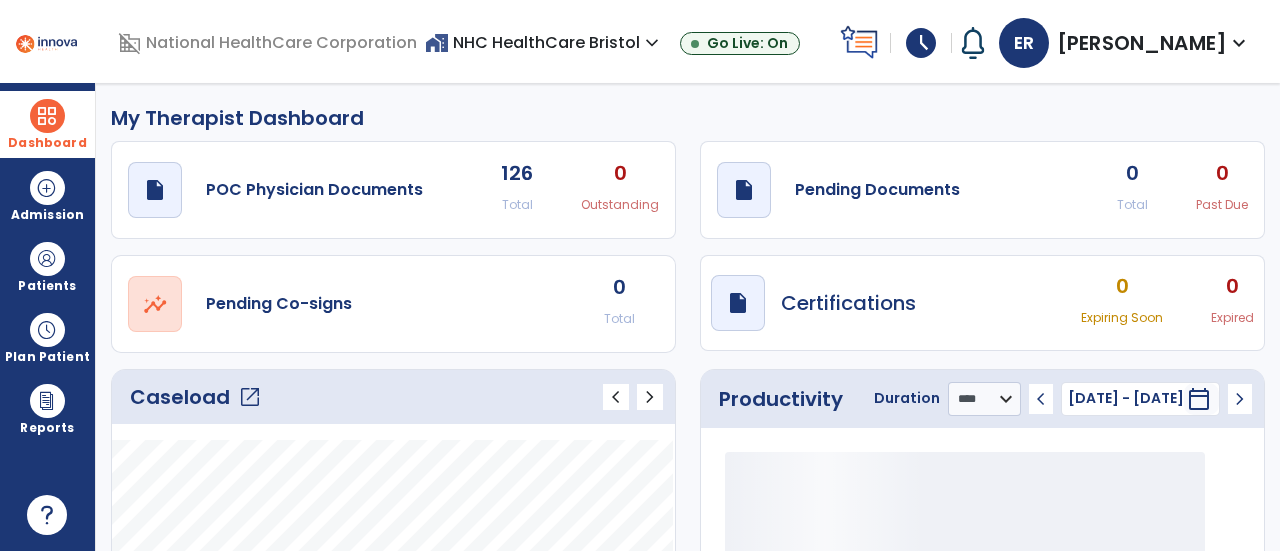 click on "Caseload   open_in_new" 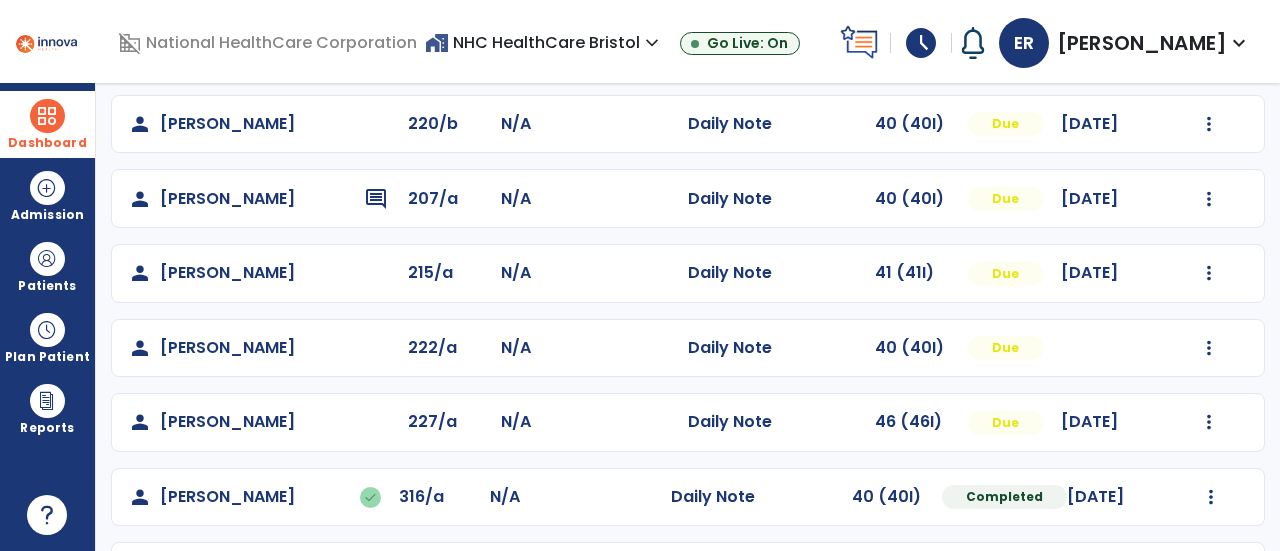 scroll, scrollTop: 282, scrollLeft: 0, axis: vertical 